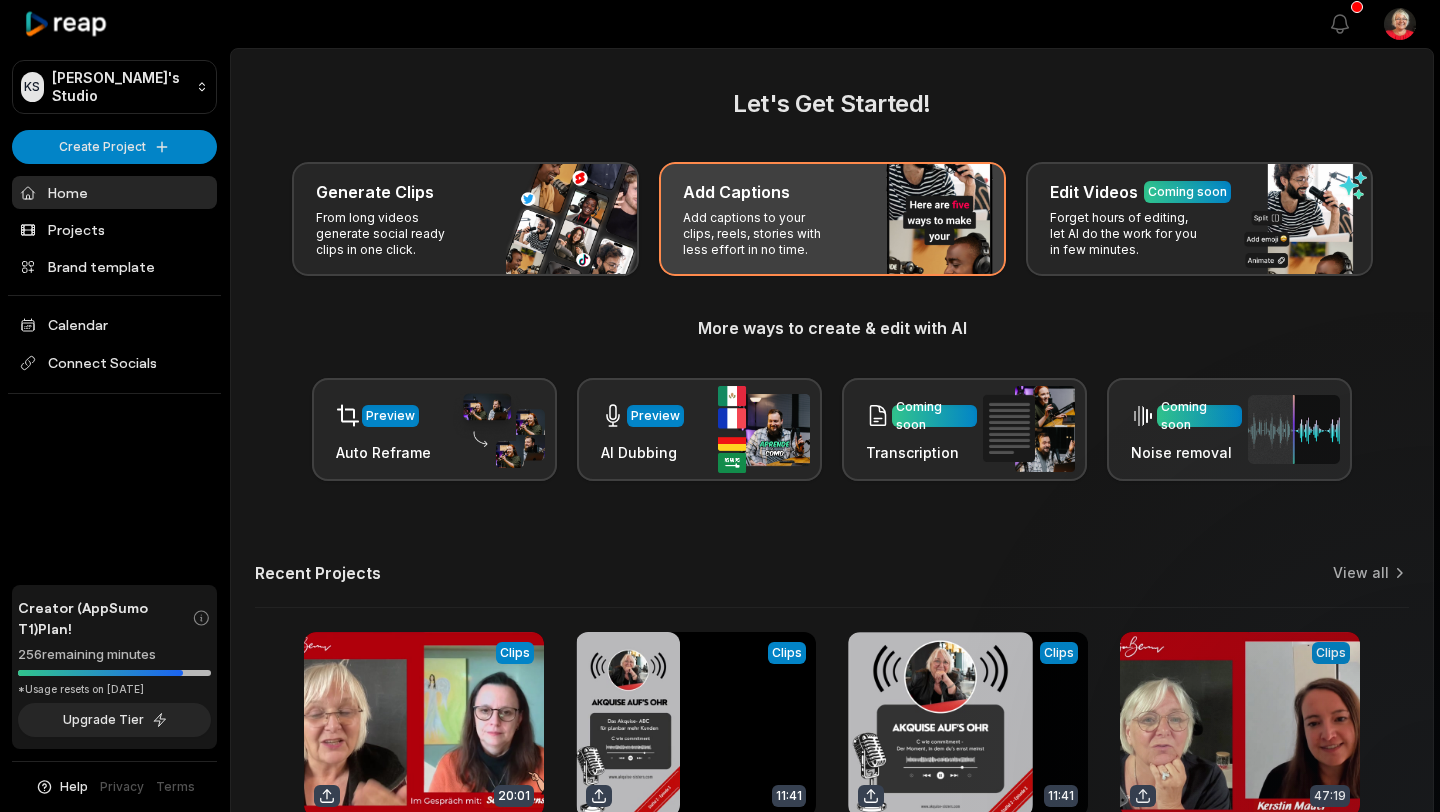 scroll, scrollTop: 0, scrollLeft: 0, axis: both 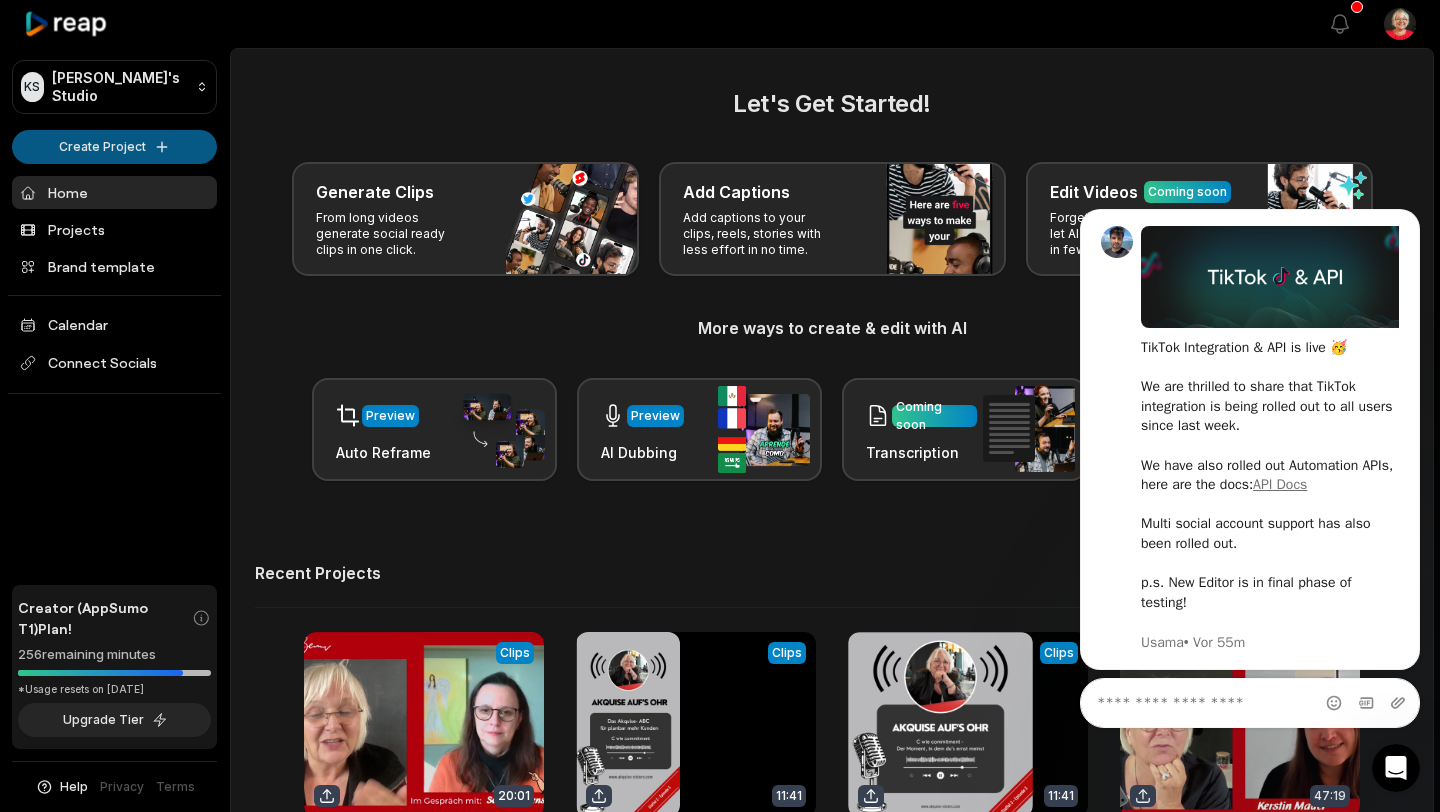 click on "KS Katja's Studio Create Project Home Projects Brand template Calendar Connect Socials Creator (AppSumo T1)  Plan! 256  remaining minutes *Usage resets on July 22, 2025 Upgrade Tier Help Privacy Terms Open sidebar View notifications Open user menu   Let's Get Started! Generate Clips From long videos generate social ready clips in one click. Add Captions Add captions to your clips, reels, stories with less effort in no time. Edit Videos Coming soon Forget hours of editing, let AI do the work for you in few minutes. More ways to create & edit with AI Preview Auto Reframe Preview AI Dubbing Coming soon Transcription Coming soon Noise removal Recent Projects View all View Clips Clips 20:01 testimonial_em_sonja (720p) Open options 4 days ago View Clips Clips 11:41 Copy of C Commitment - 30.06.25, 11.31 (1) Open options 6 days ago View Clips Clips 11:41 Copy of C Commitment - 30.06.25, 11.31 Open options 6 days ago View Clips Clips 47:19 Ecamm Live Recording on 2025-06-16 at 11.05.19 Open options 20 days ago" at bounding box center (720, 406) 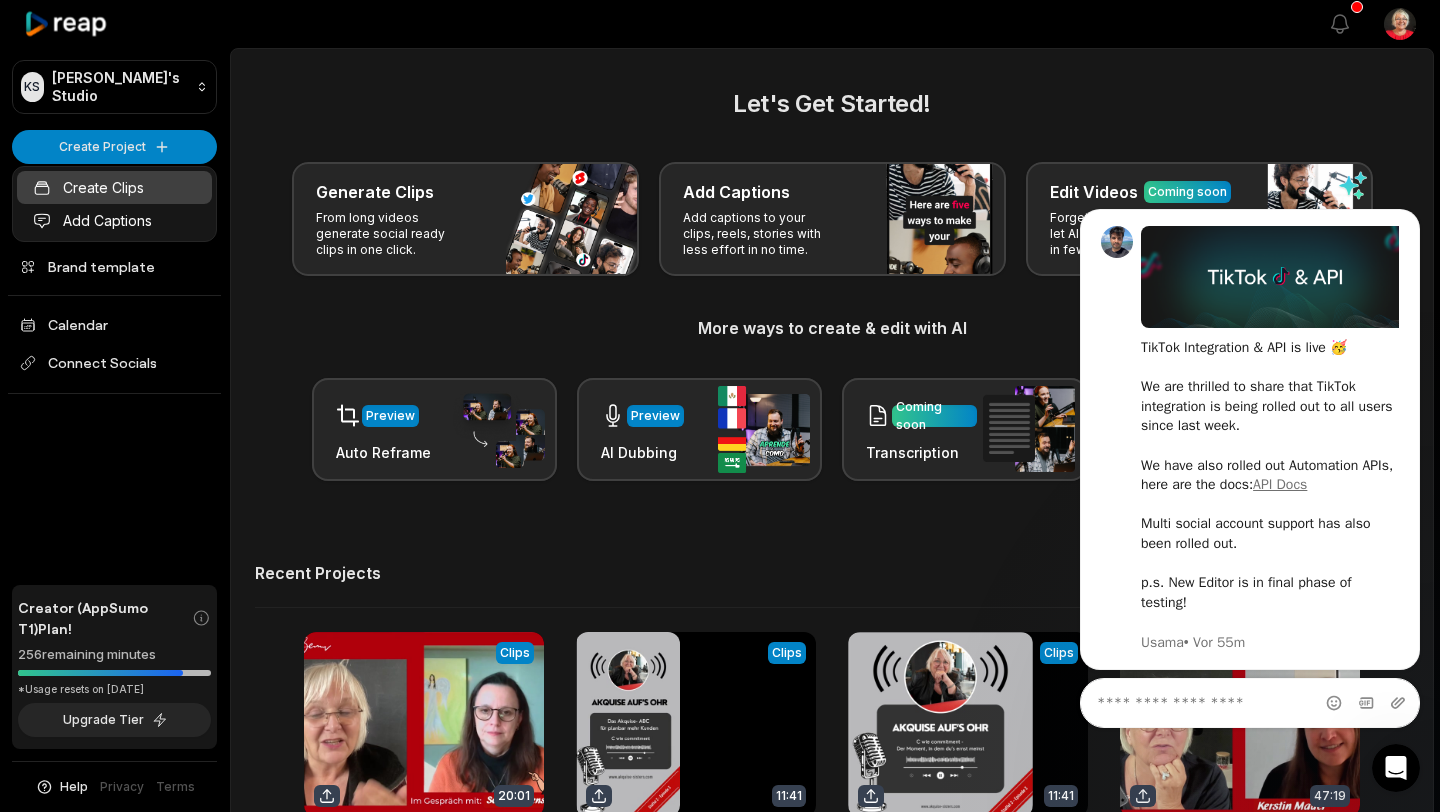 click on "Create Clips" at bounding box center (114, 187) 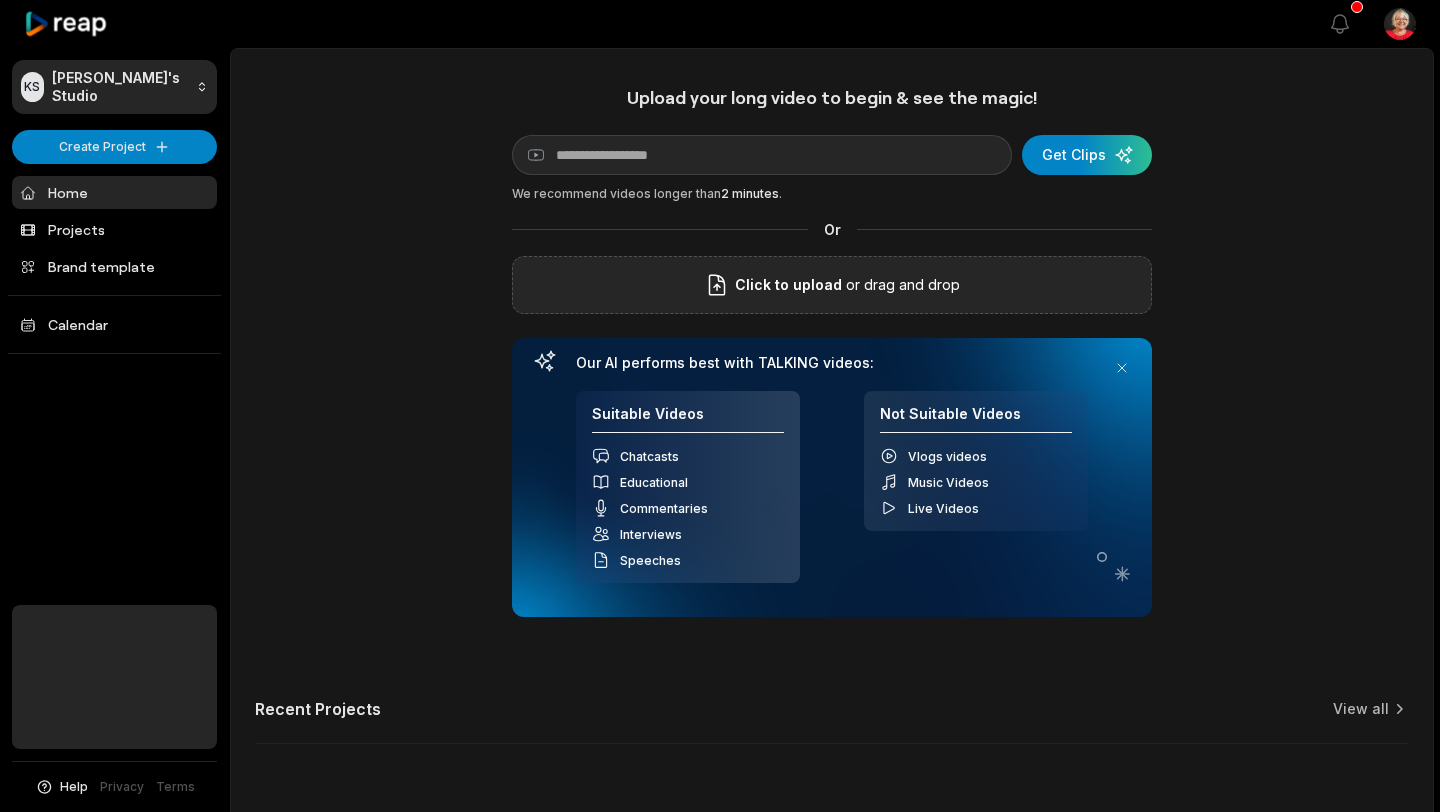 click on "Click to upload" at bounding box center [788, 285] 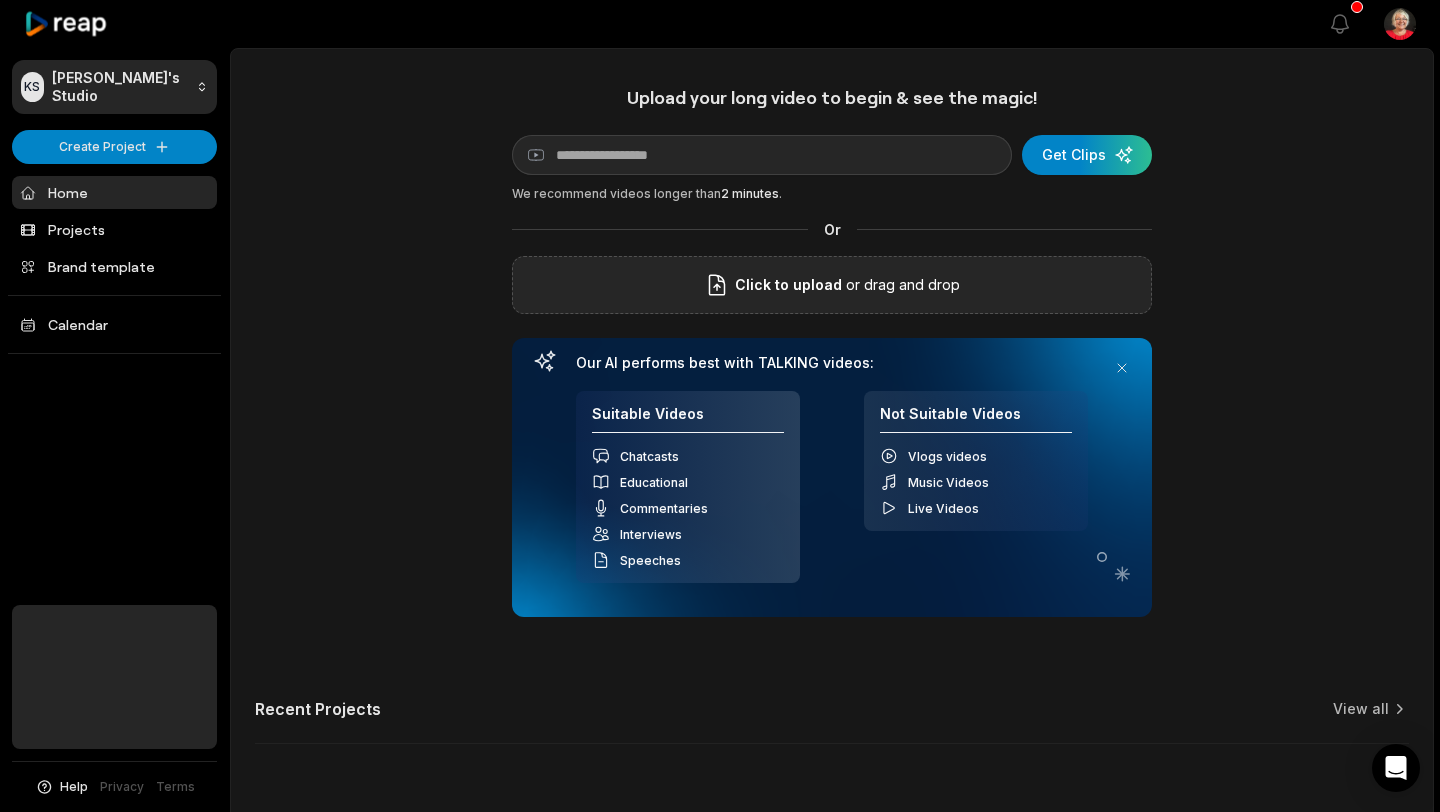 scroll, scrollTop: 0, scrollLeft: 0, axis: both 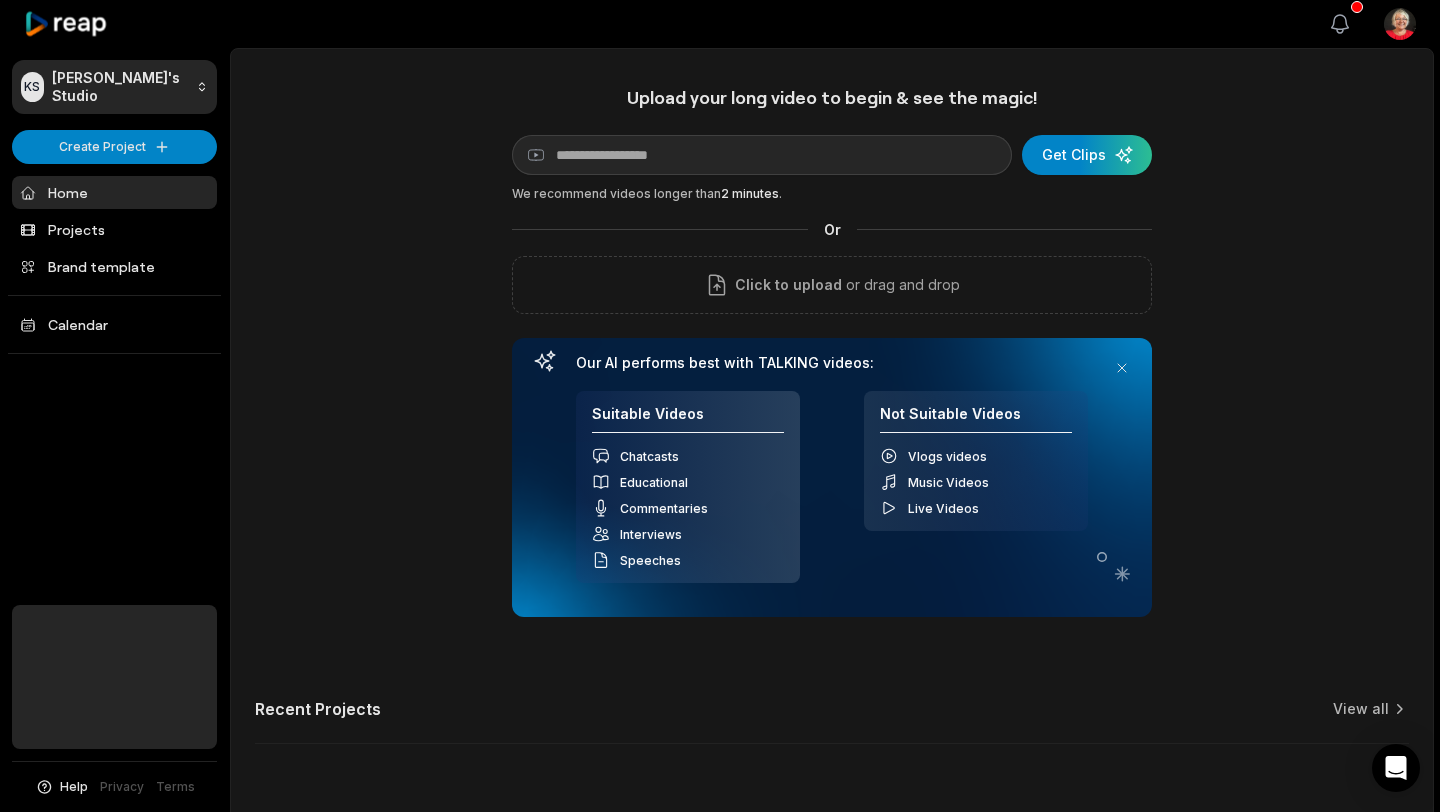 click 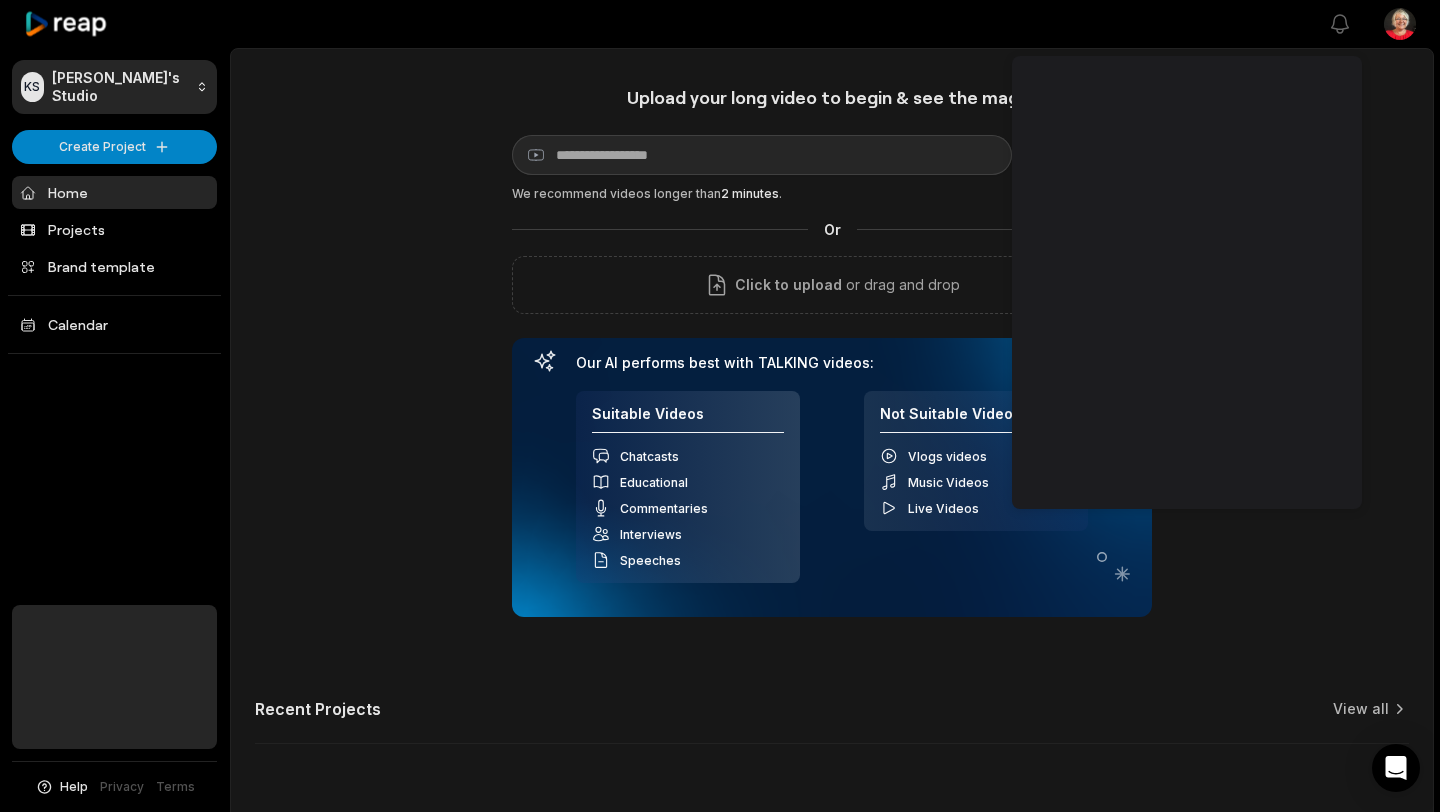 click on "Upload your long video to begin & see the magic! YouTube link Get Clips We recommend videos longer than  2 minutes . Or Click to upload or drag and drop Our AI performs best with TALKING videos: Suitable Videos Chatcasts Educational  Commentaries  Interviews  Speeches Not Suitable Videos Vlogs videos Music Videos Live Videos Recent Projects View all" at bounding box center (832, 427) 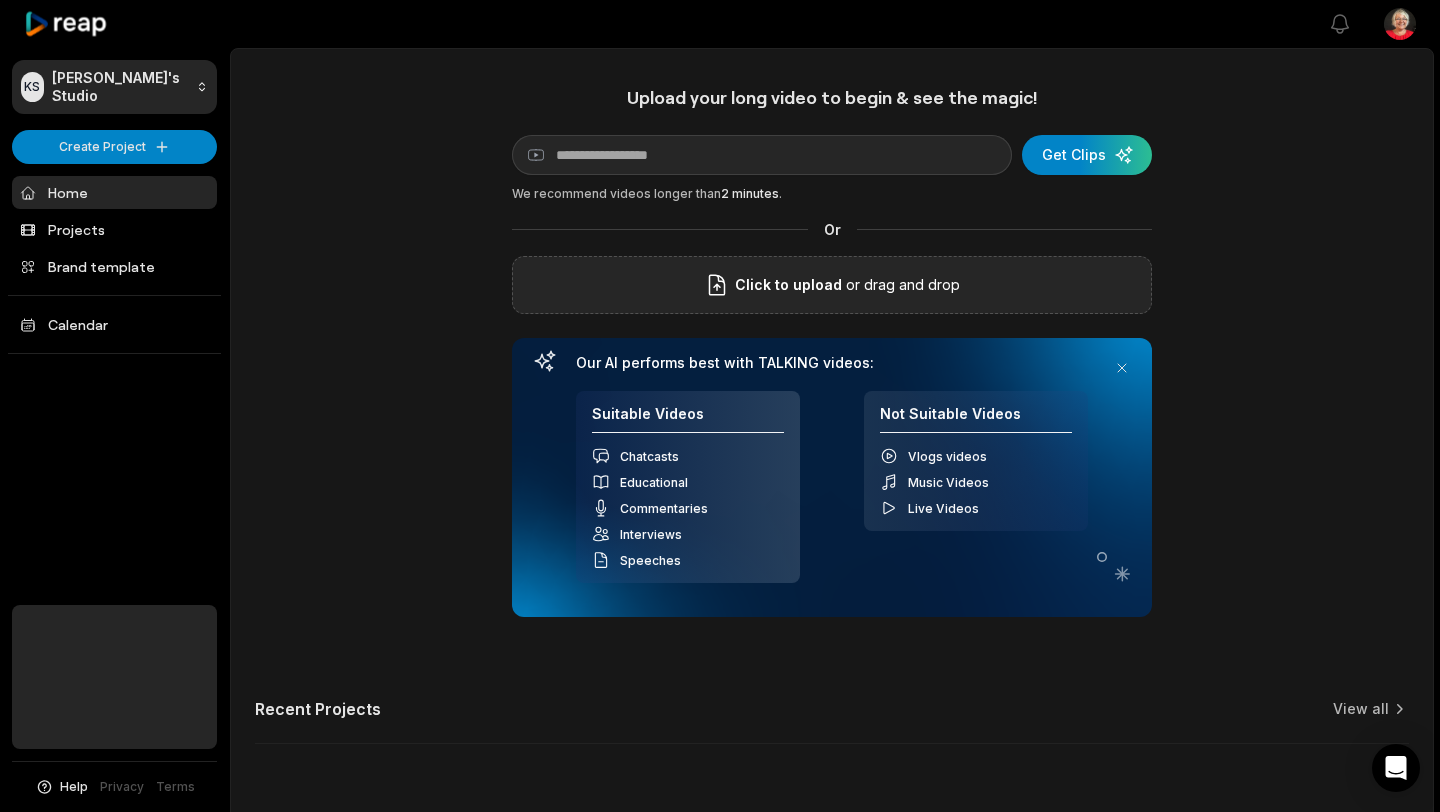 click on "Click to upload" at bounding box center (788, 285) 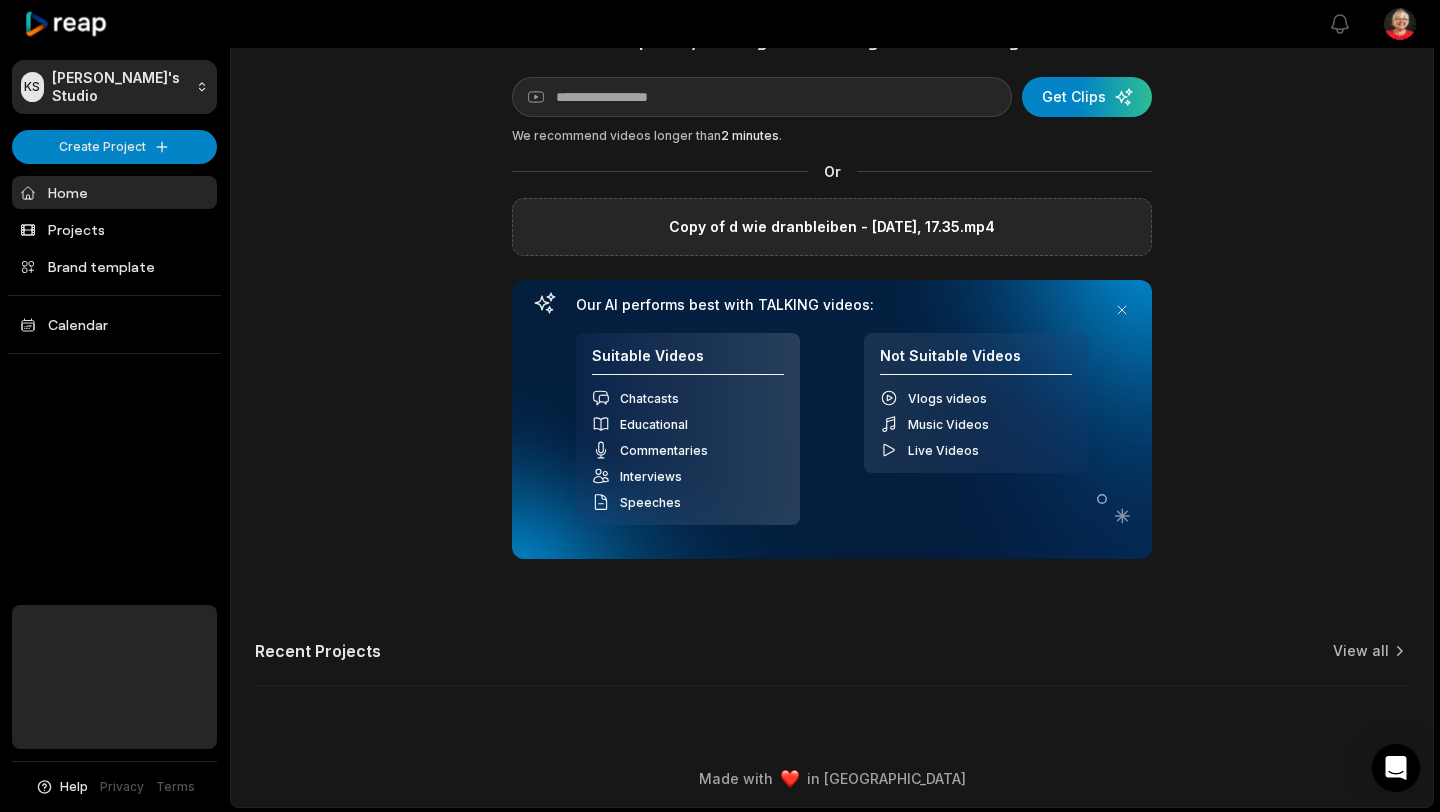 scroll, scrollTop: 60, scrollLeft: 0, axis: vertical 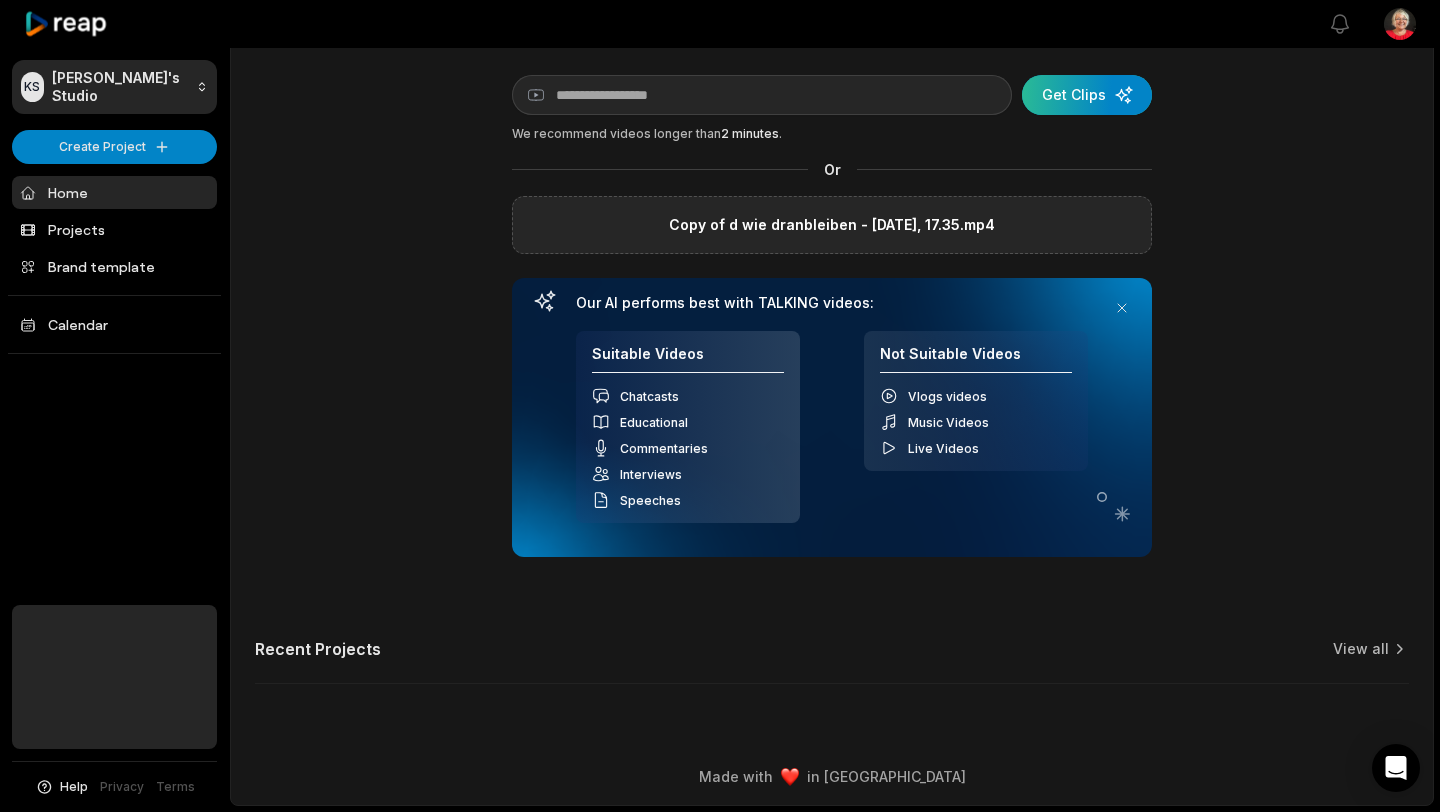 click at bounding box center (1087, 95) 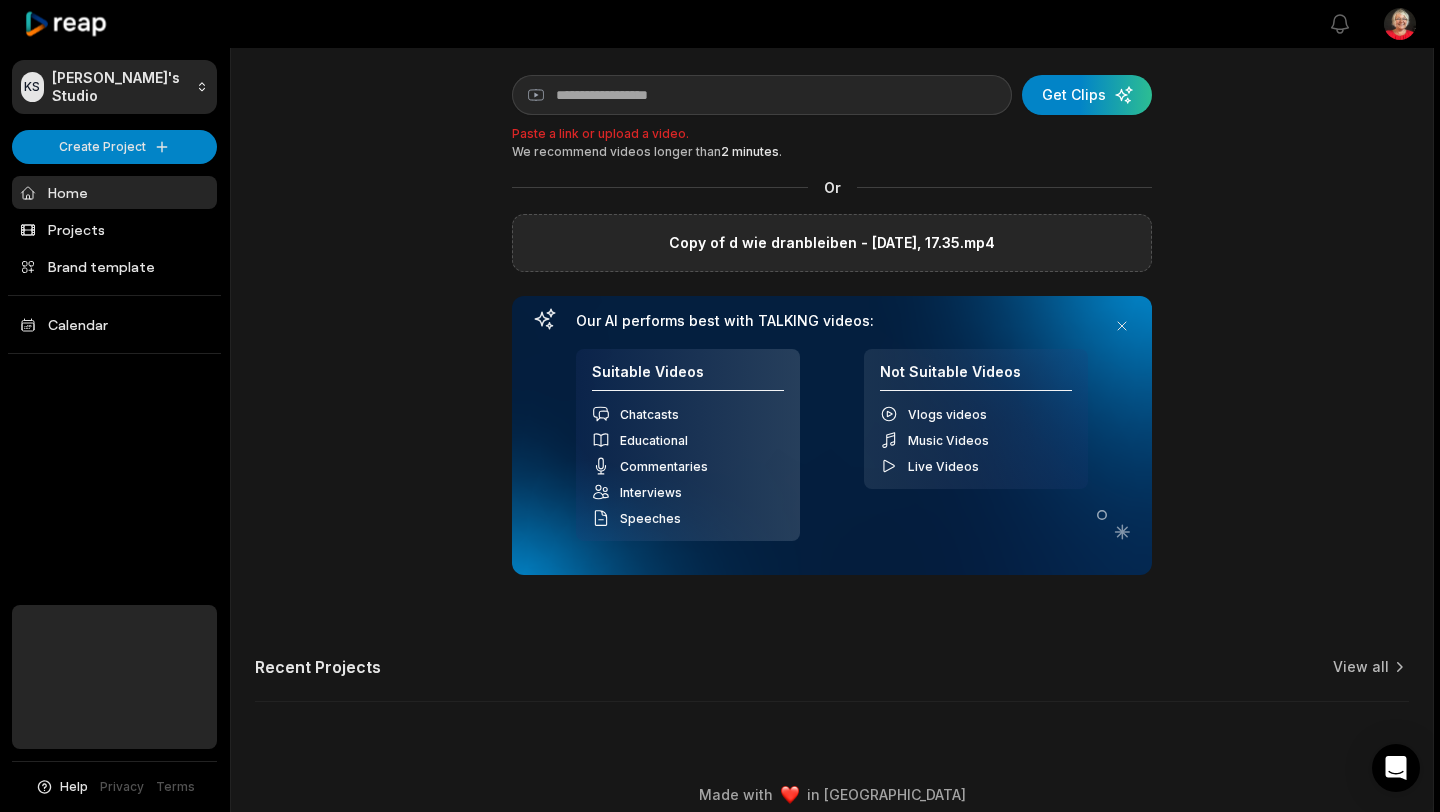 click on "Copy of d wie dranbleiben - 01.07.25, 17.35.mp4" at bounding box center (832, 243) 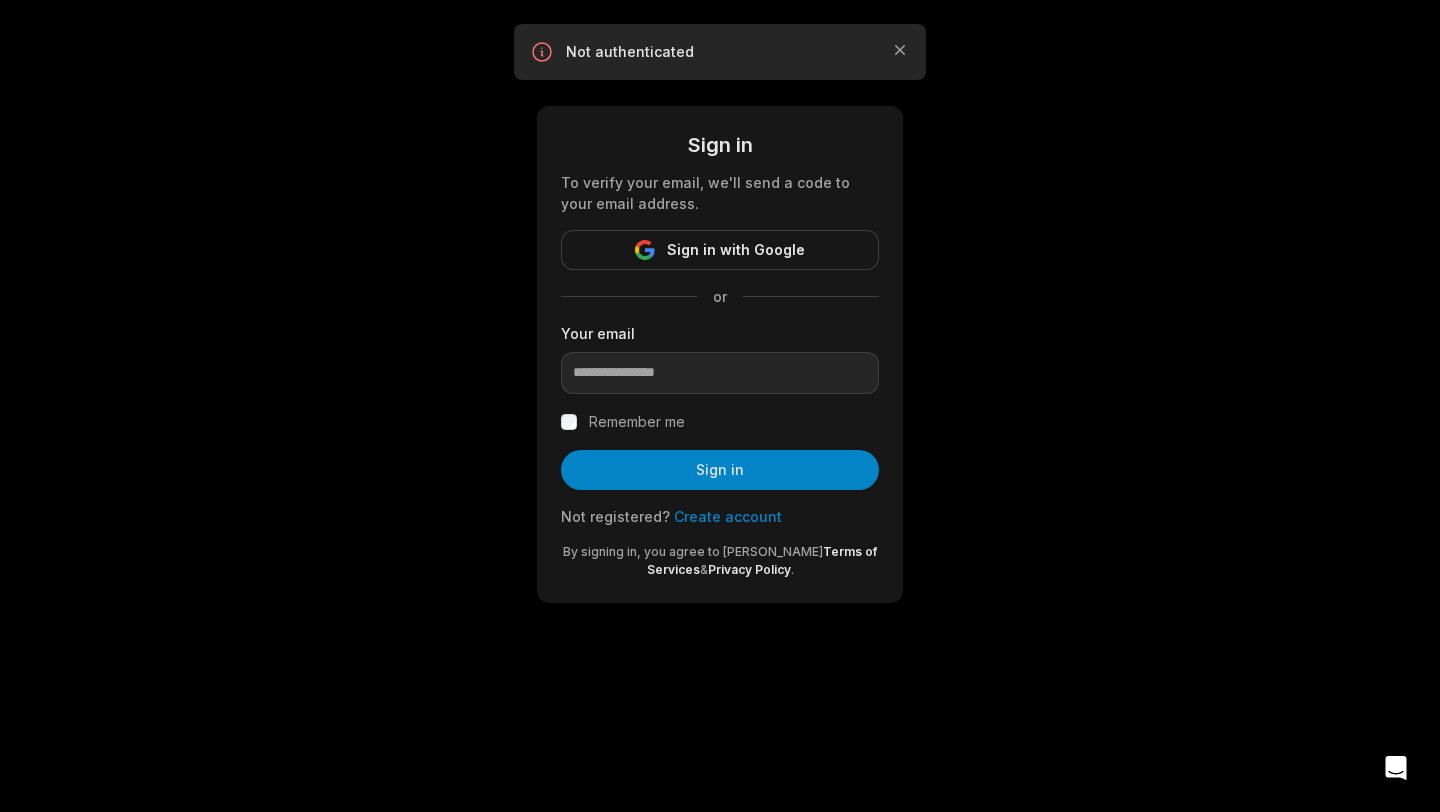 scroll, scrollTop: 0, scrollLeft: 0, axis: both 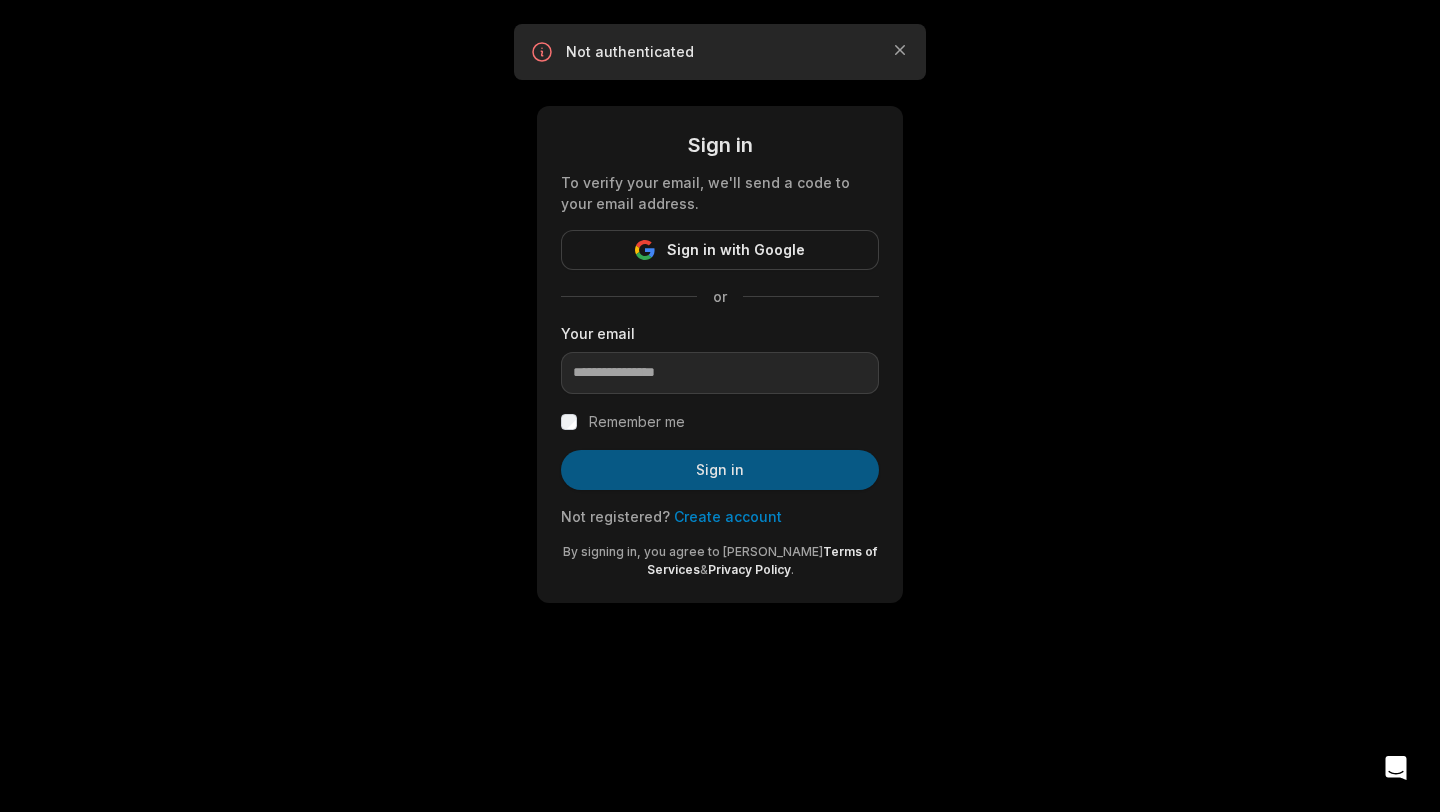 click on "Sign in" at bounding box center [720, 470] 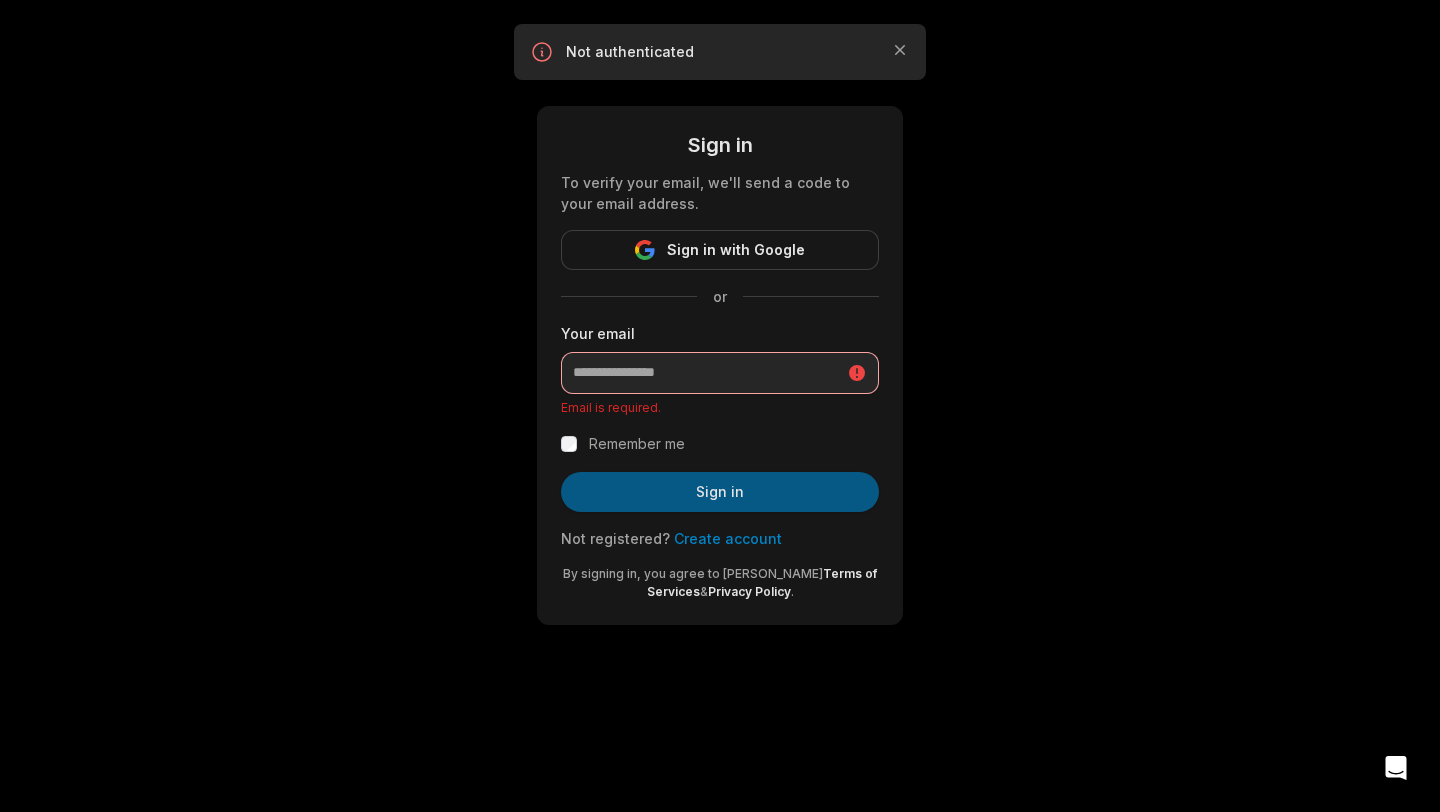 type on "**********" 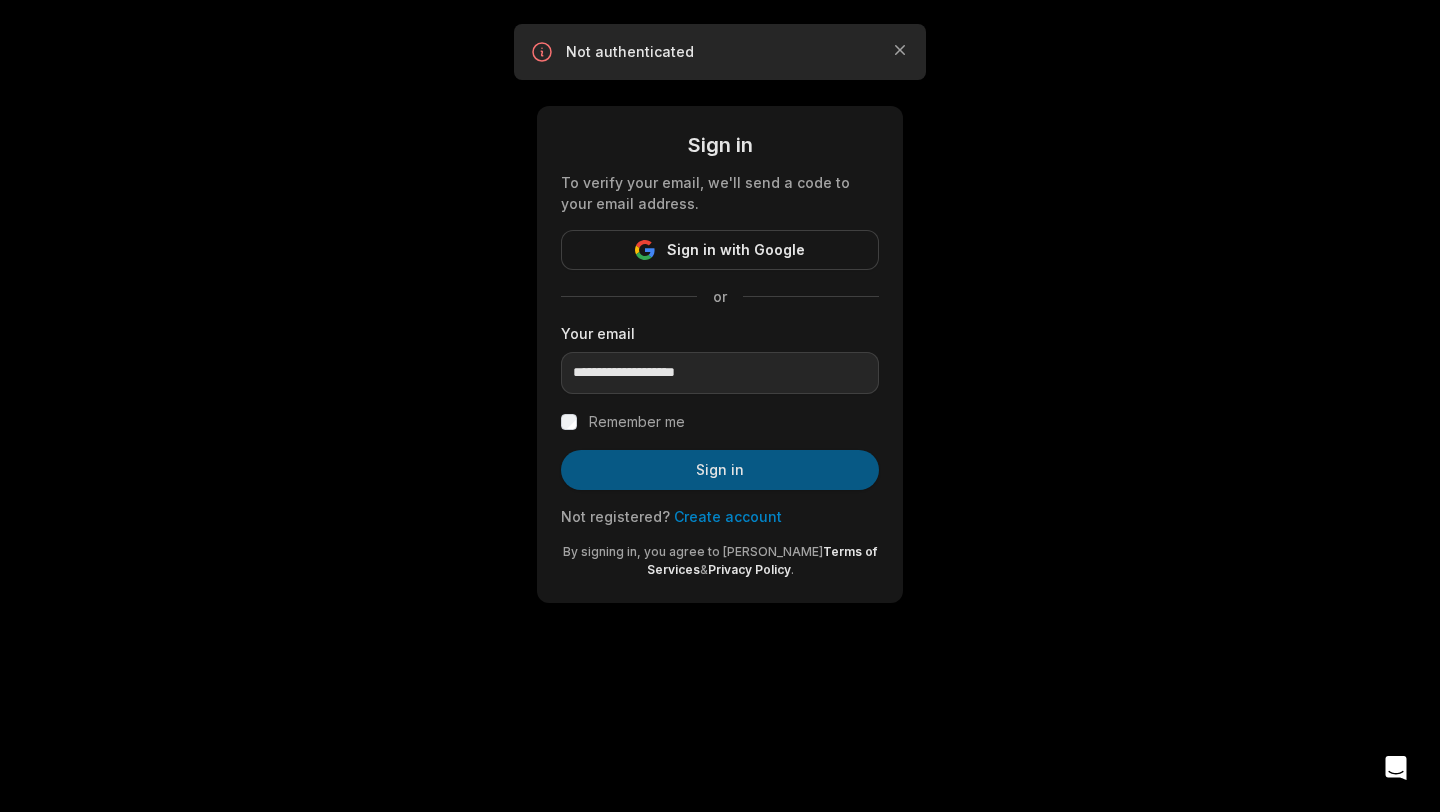 click on "Sign in" at bounding box center [720, 470] 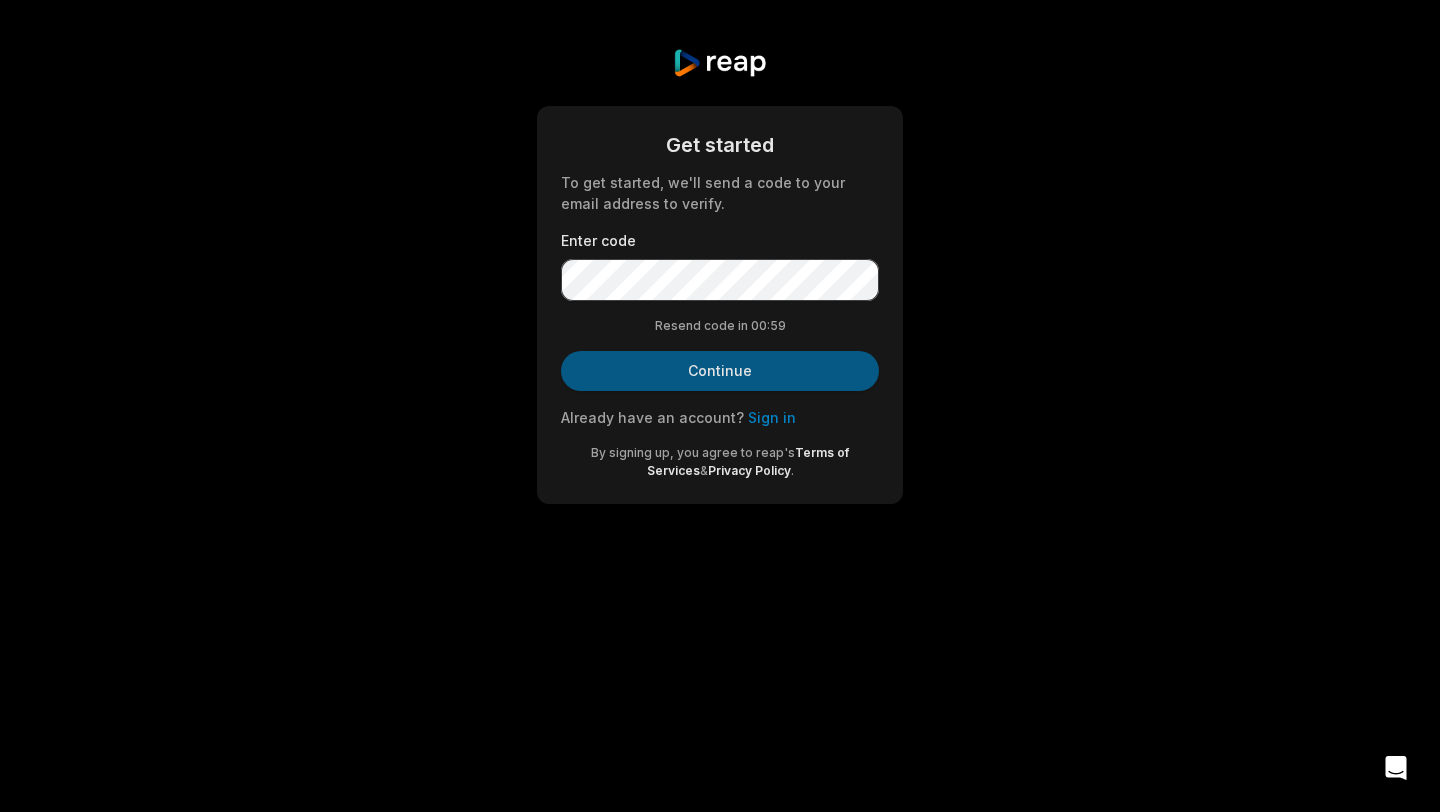 click on "Continue" at bounding box center [720, 371] 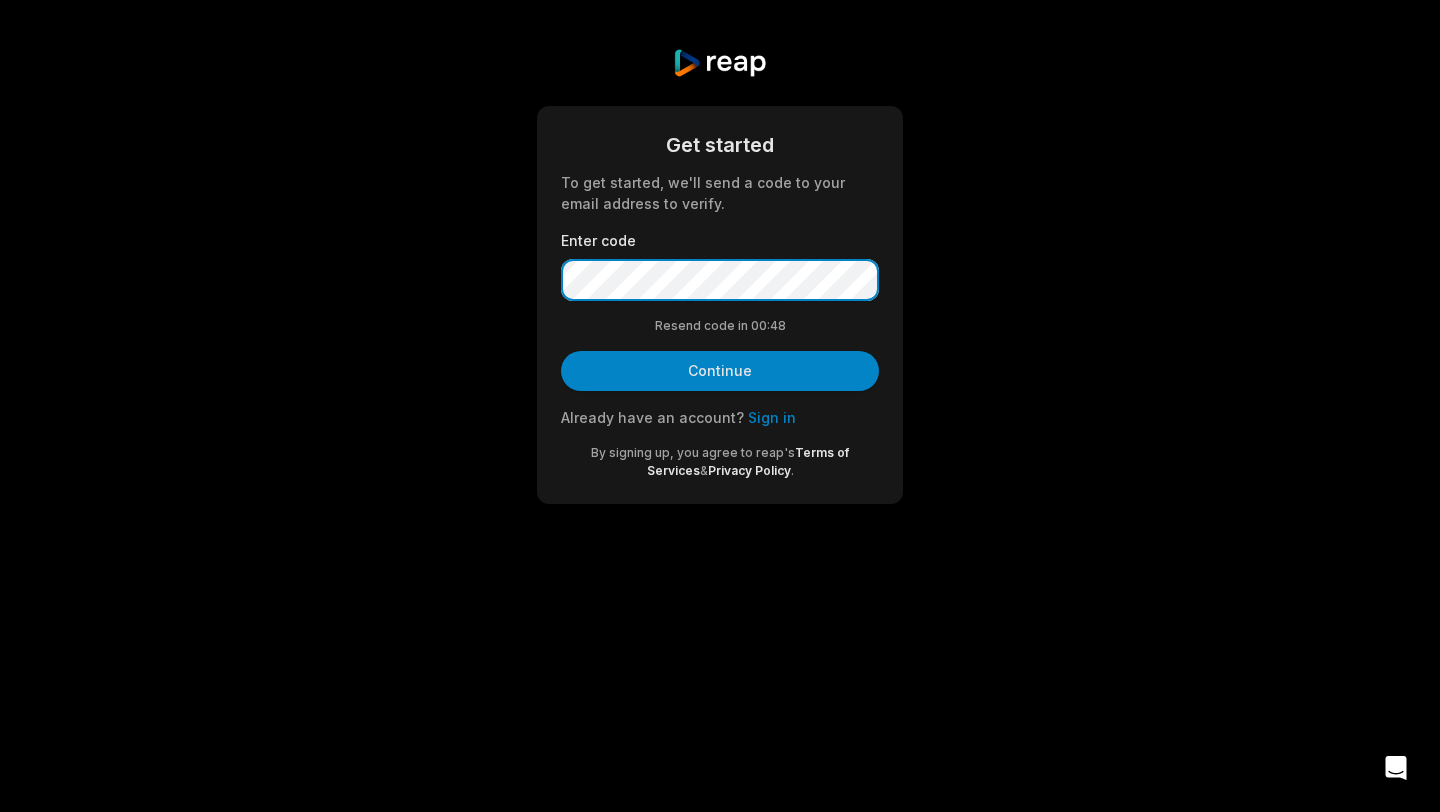 click on "Get started To get started, we'll send a code to your email address to verify. Enter code Resend code in 00: 48 Continue Already have an account?   Sign in By signing up, you agree to reap's  Terms of Services  &  Privacy Policy ." at bounding box center [720, 305] 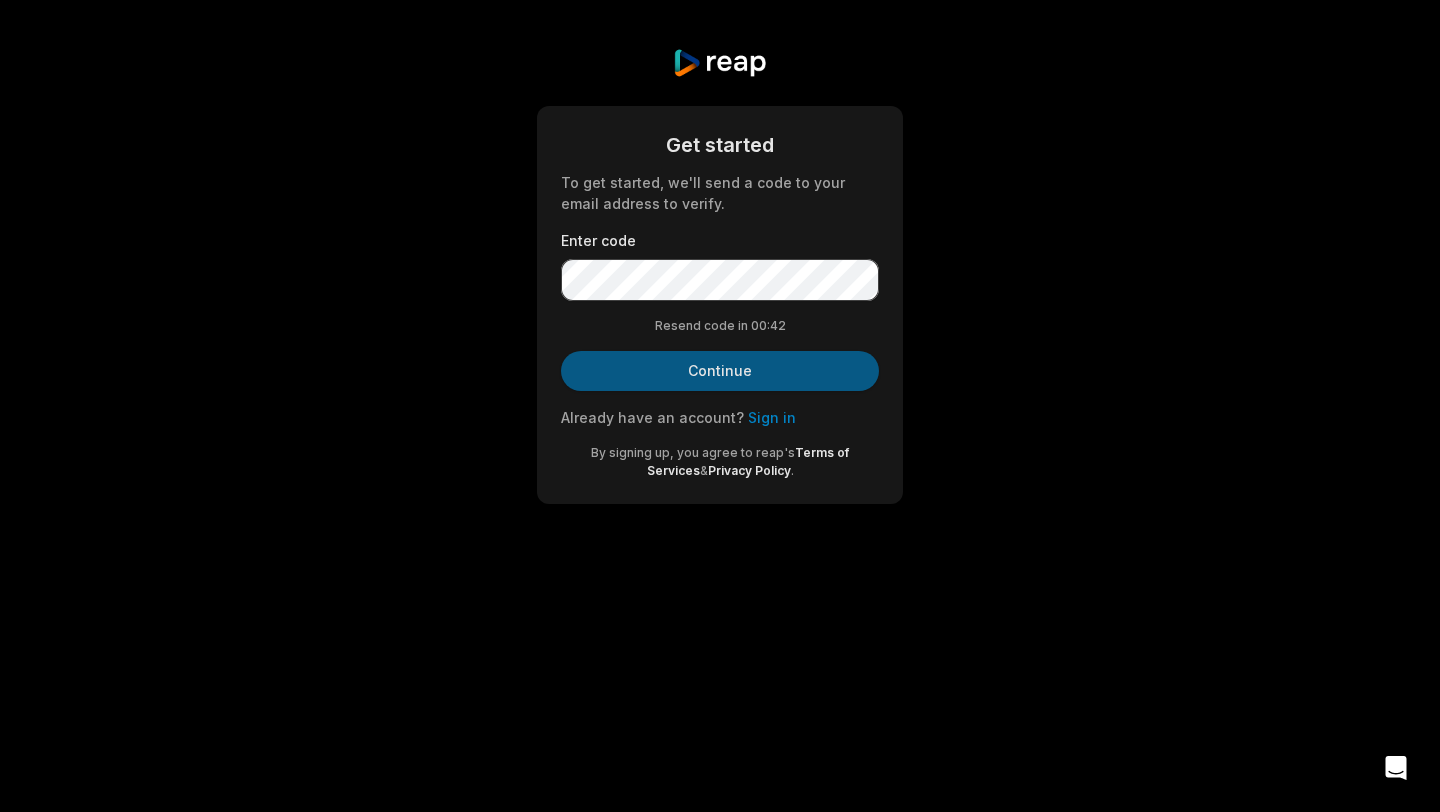 click on "Continue" at bounding box center [720, 371] 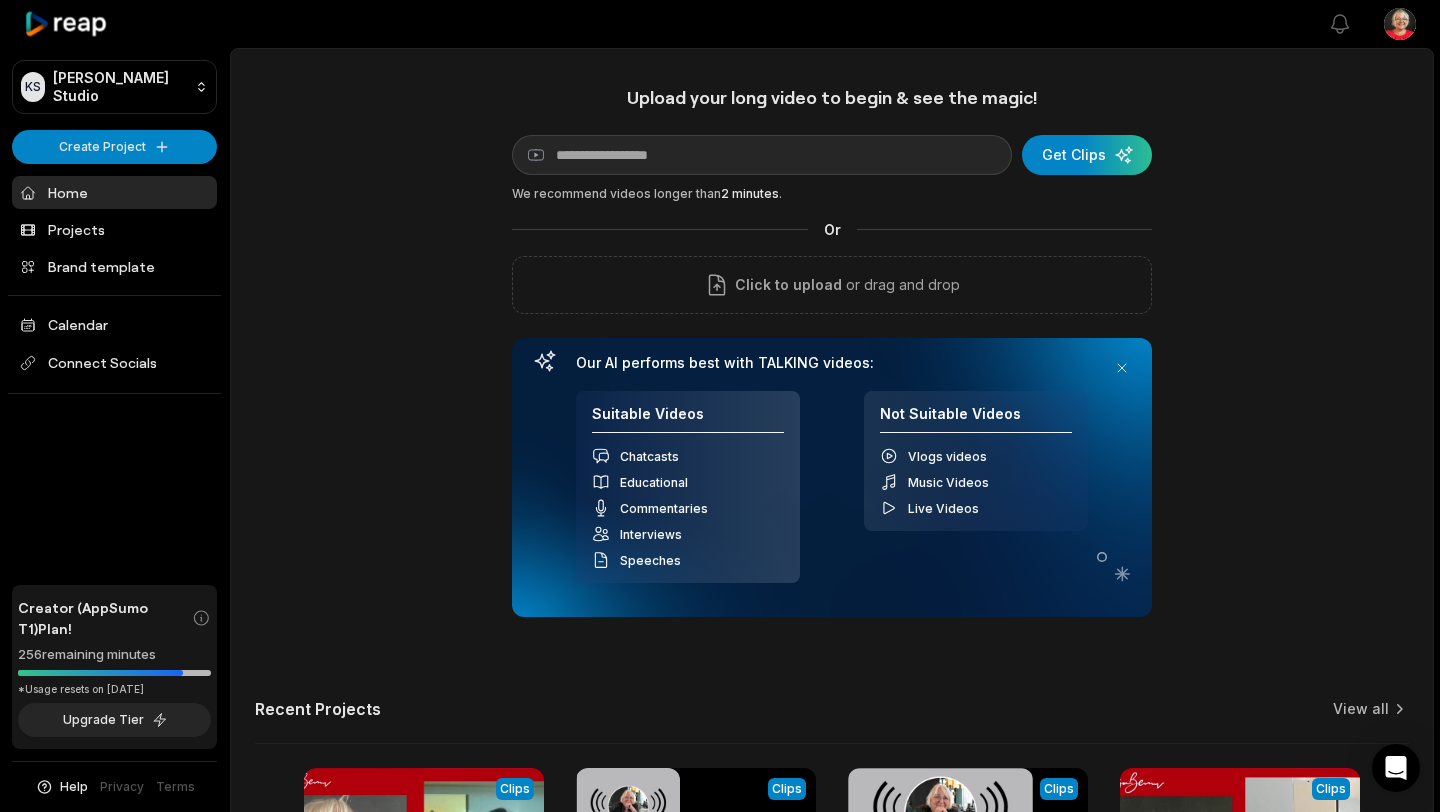 click at bounding box center (720, 1134) 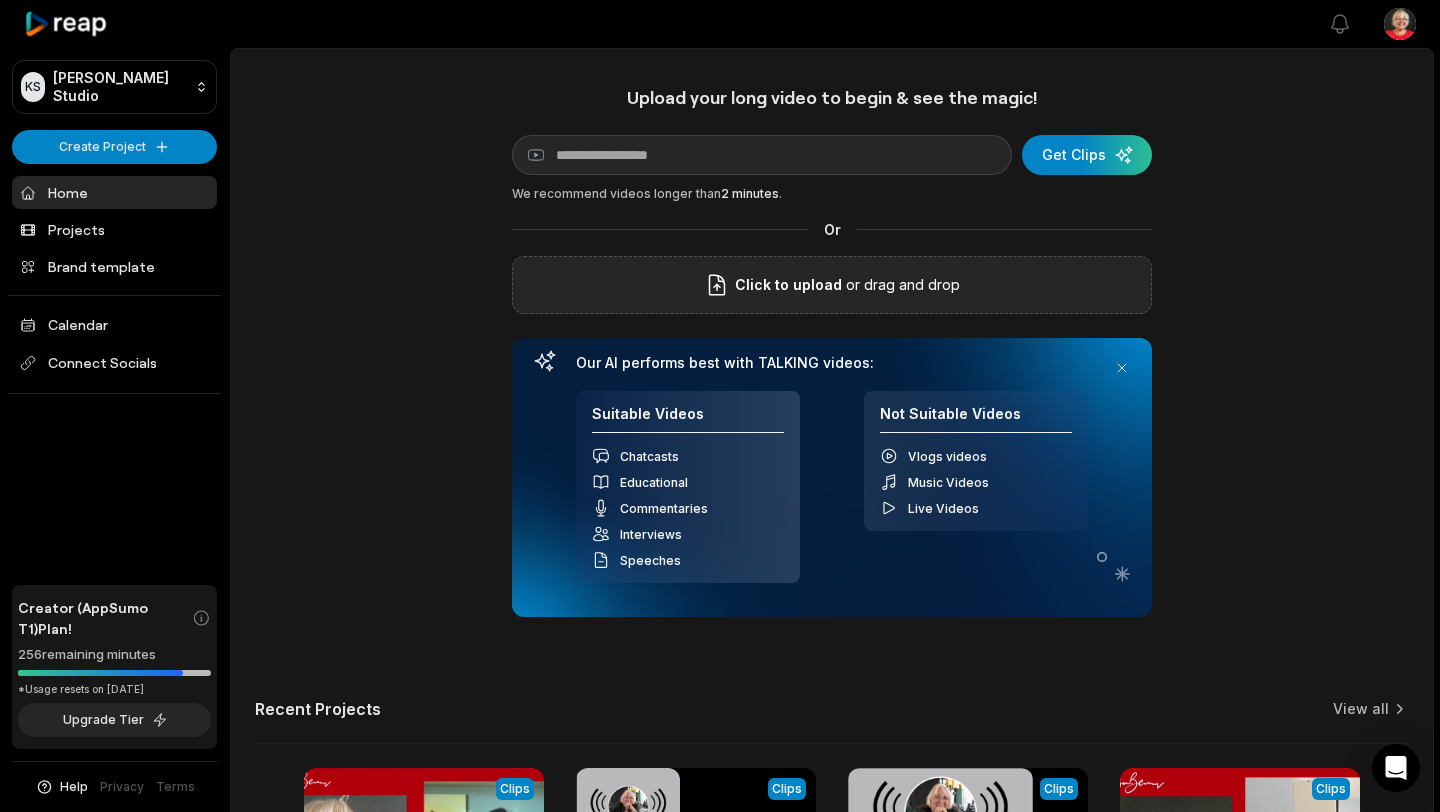 click on "Click to upload or drag and drop" at bounding box center [832, 285] 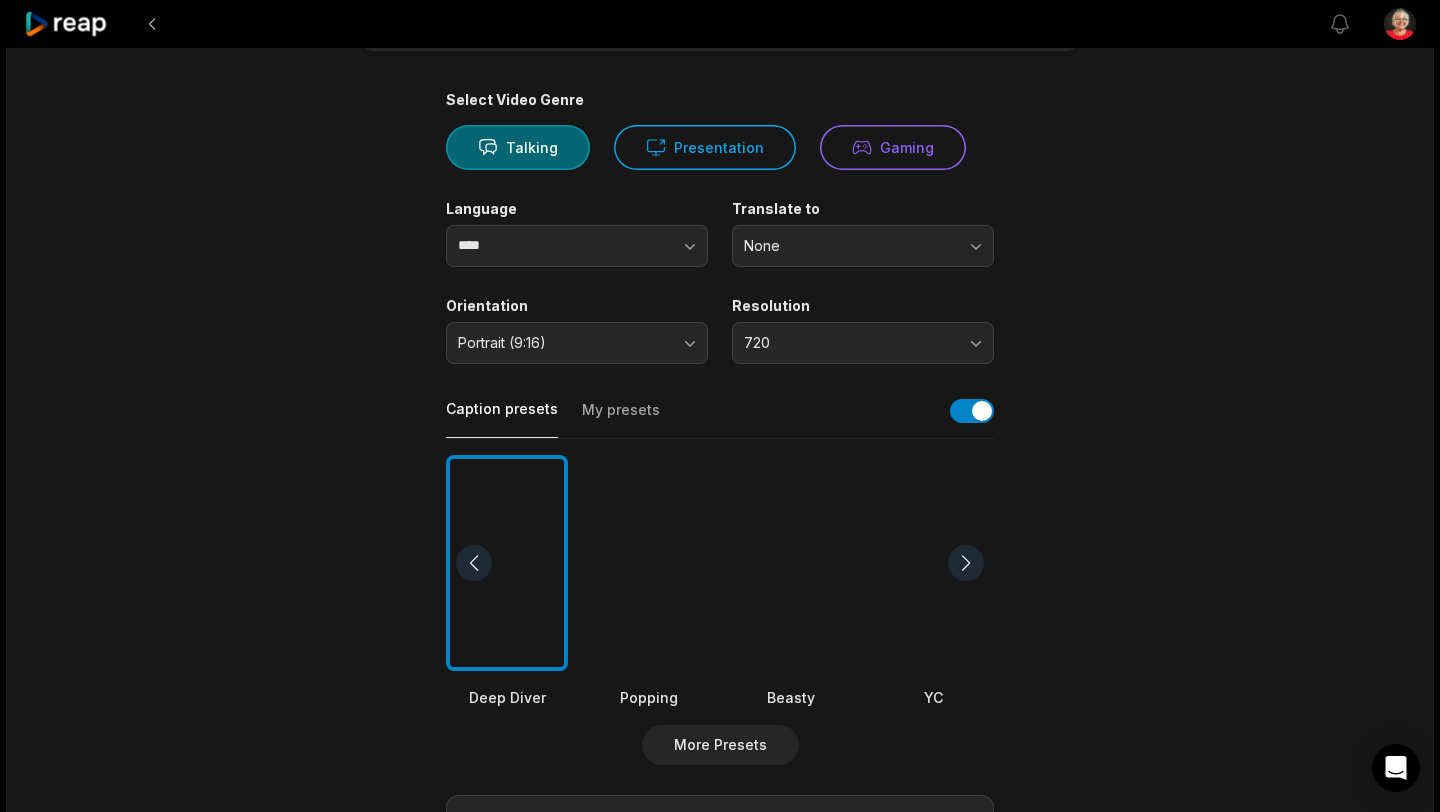 scroll, scrollTop: 127, scrollLeft: 0, axis: vertical 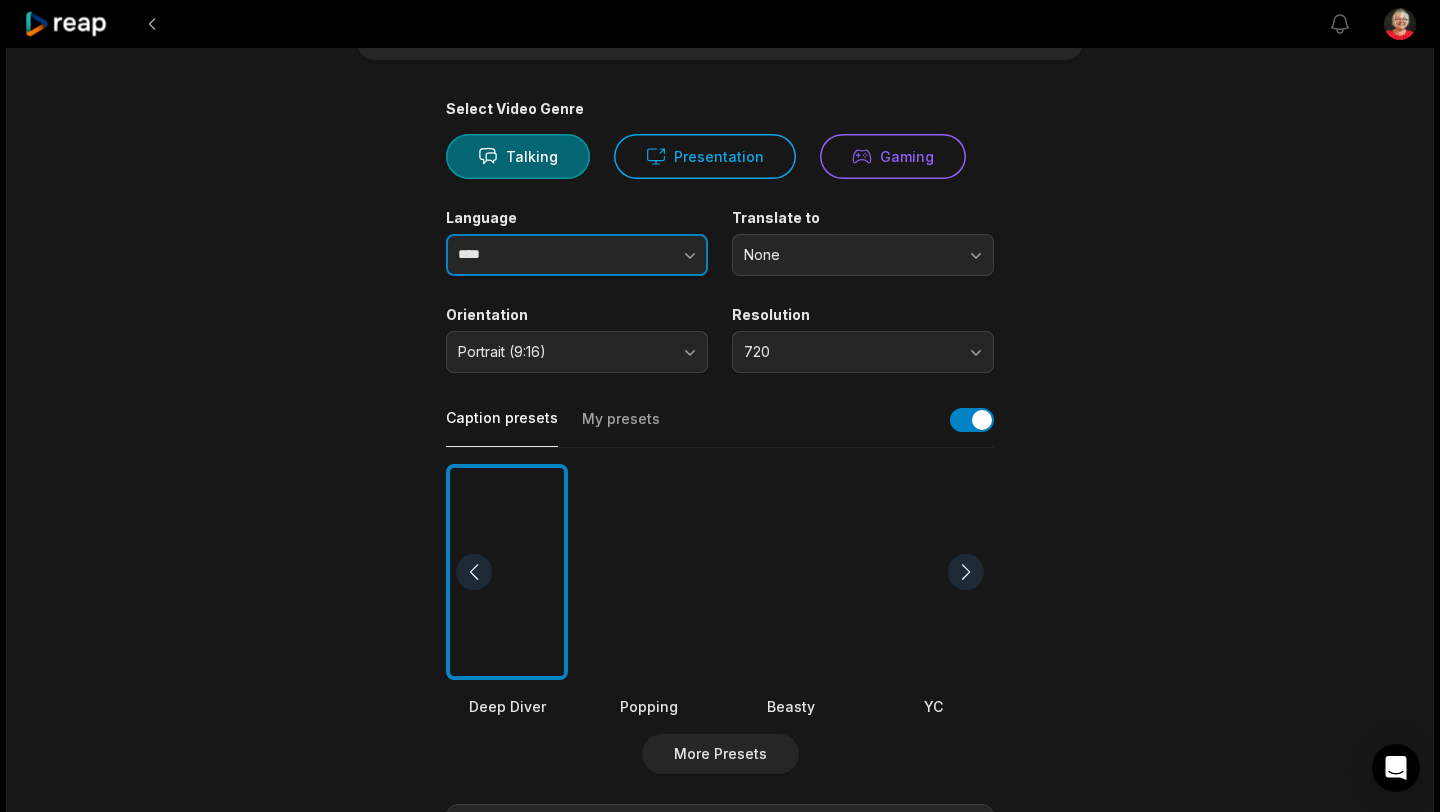 click at bounding box center [651, 255] 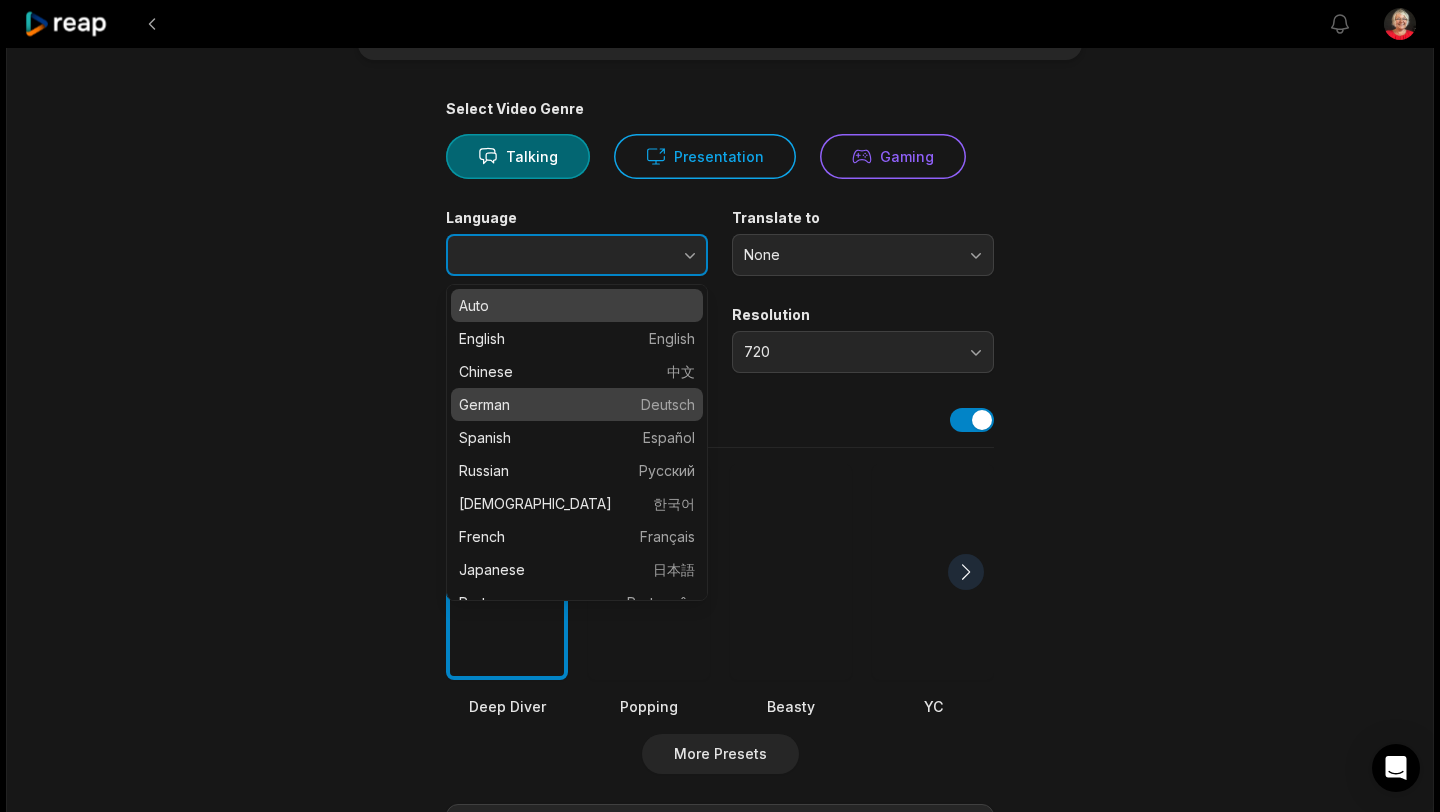 type on "******" 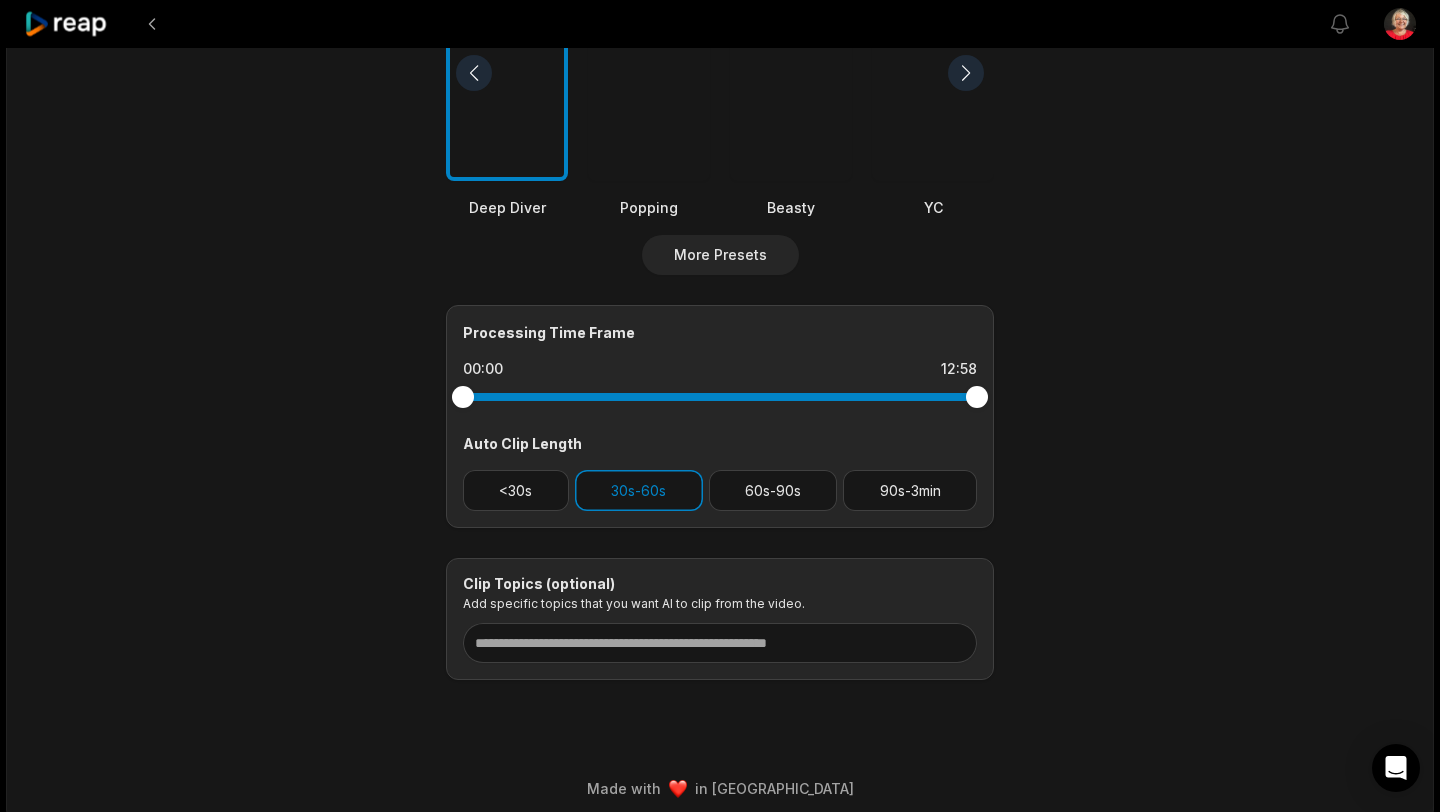 scroll, scrollTop: 638, scrollLeft: 0, axis: vertical 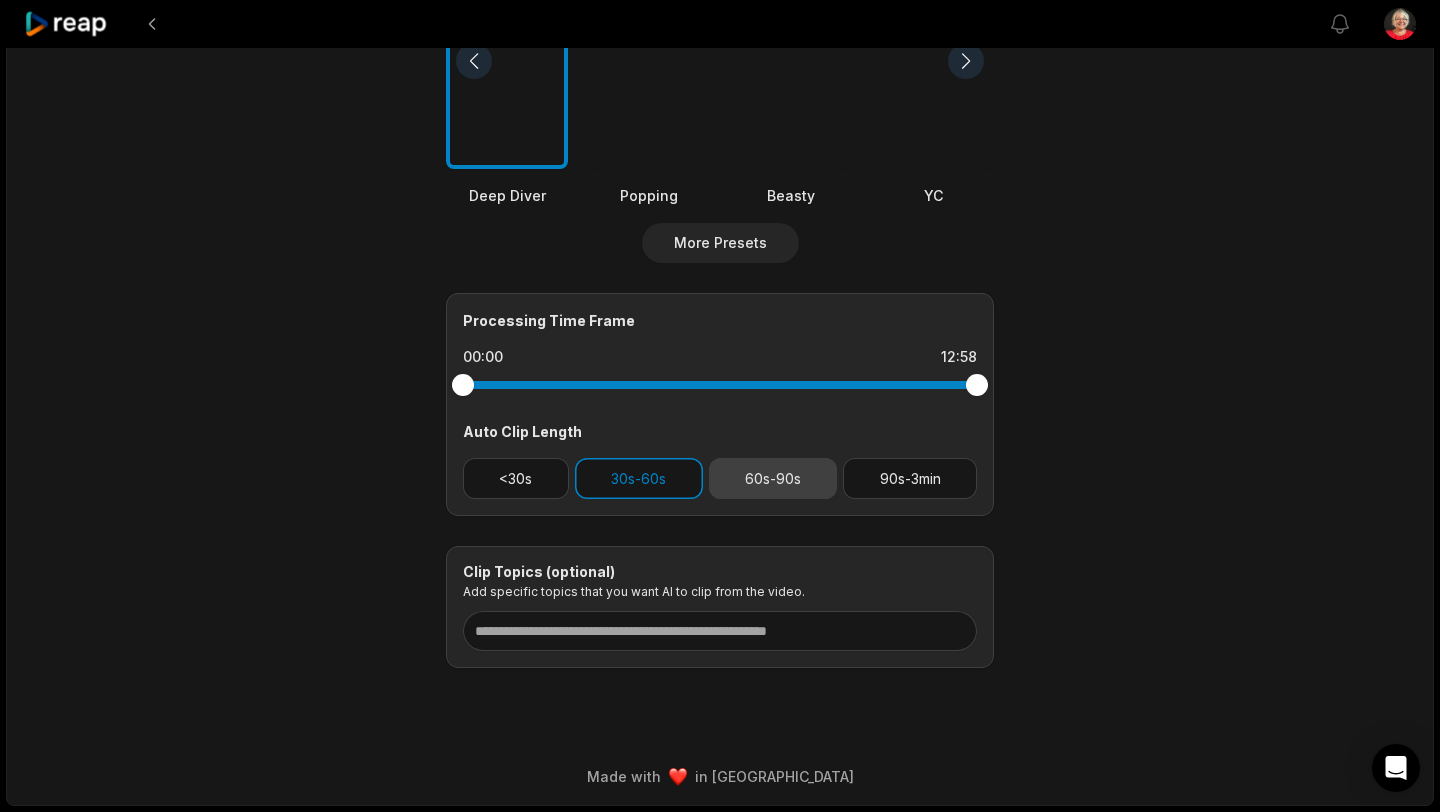 click on "60s-90s" at bounding box center (773, 478) 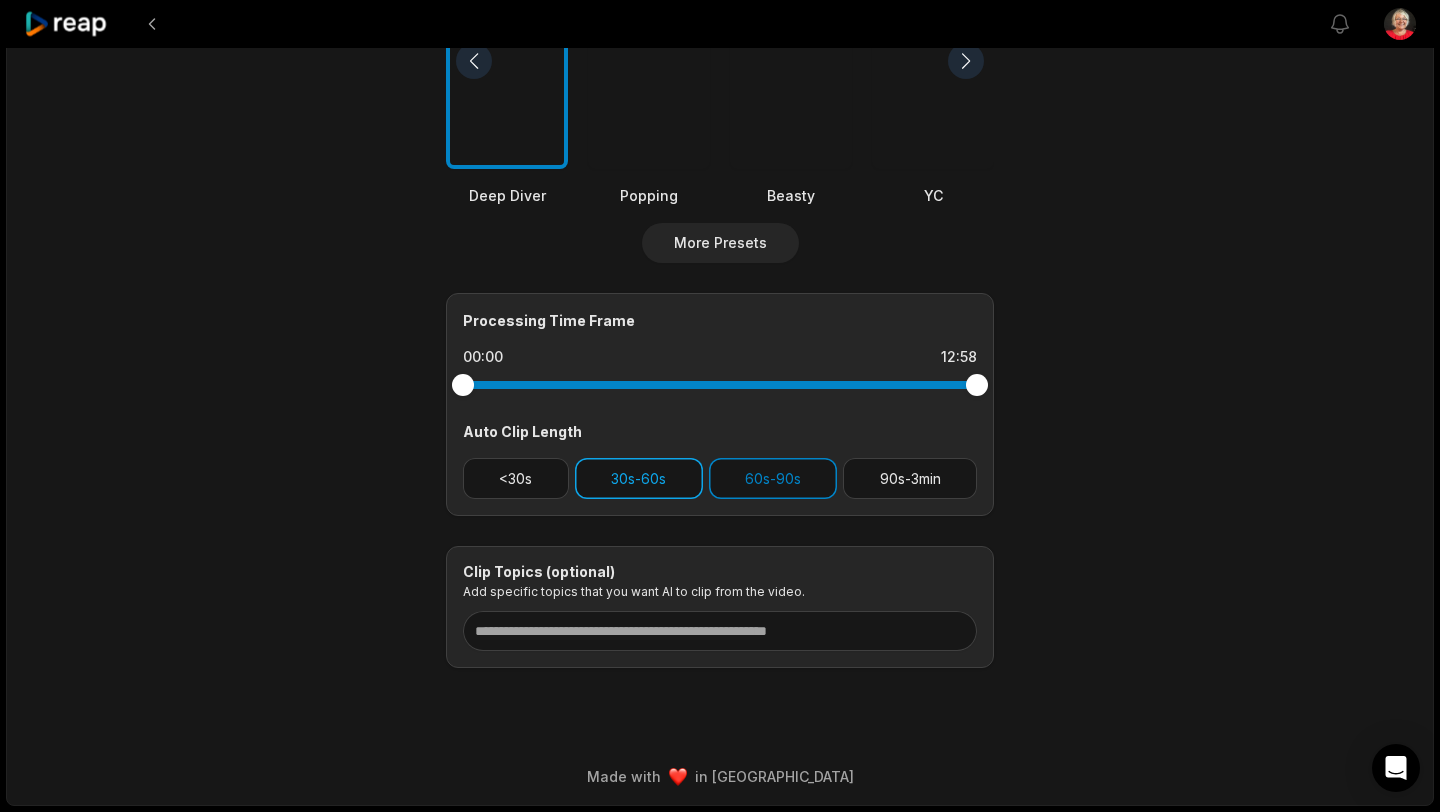 click on "30s-60s" at bounding box center (639, 478) 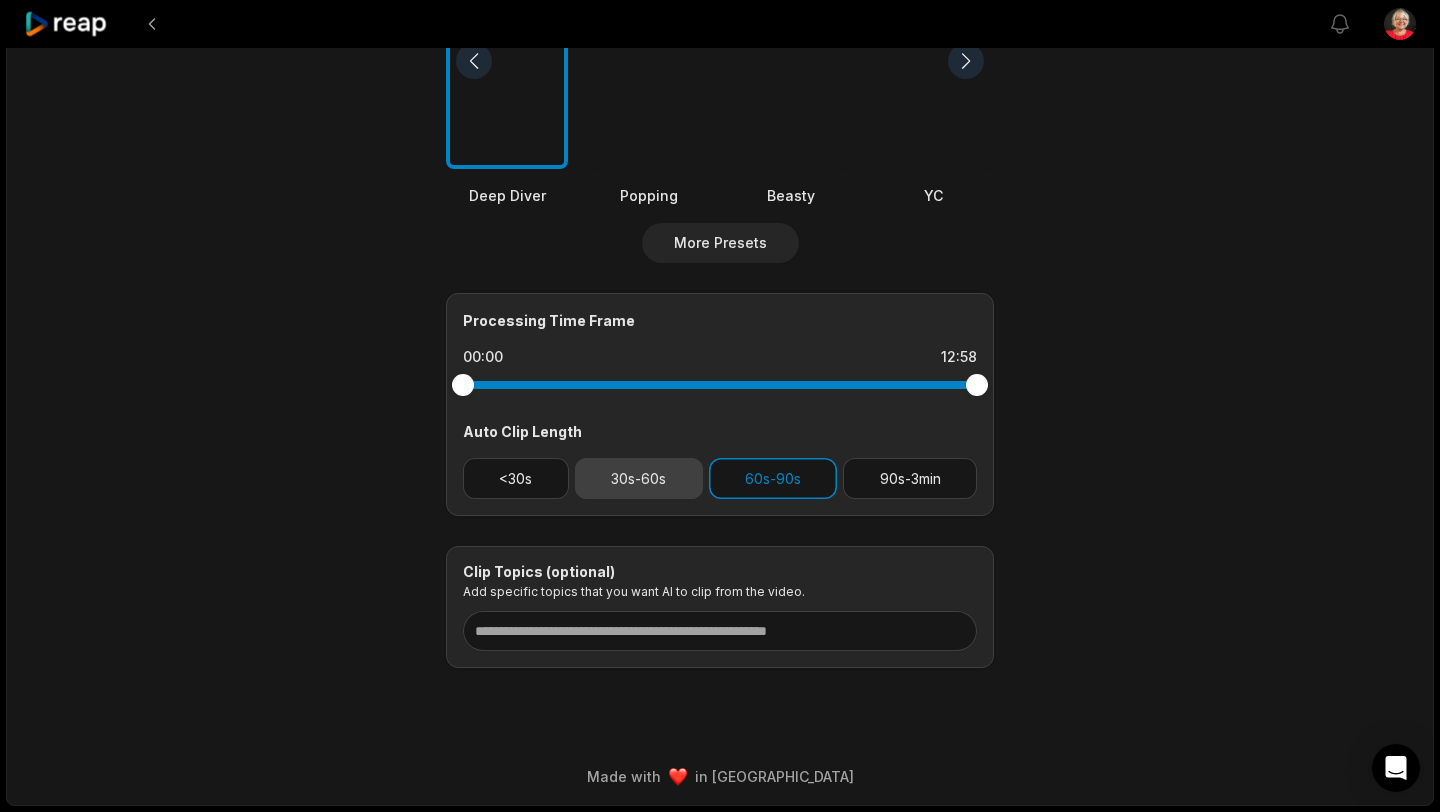 click on "30s-60s" at bounding box center (639, 478) 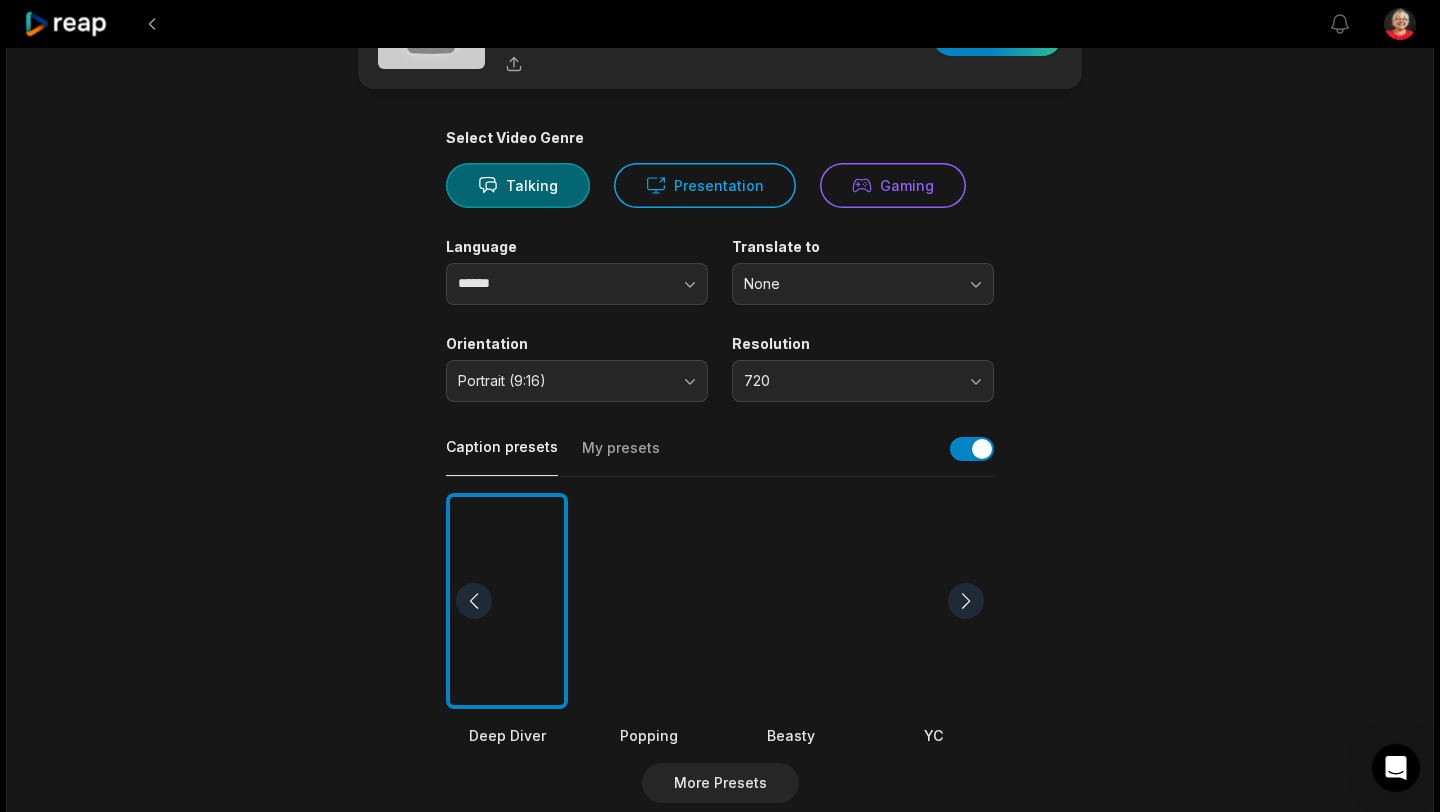 scroll, scrollTop: 0, scrollLeft: 0, axis: both 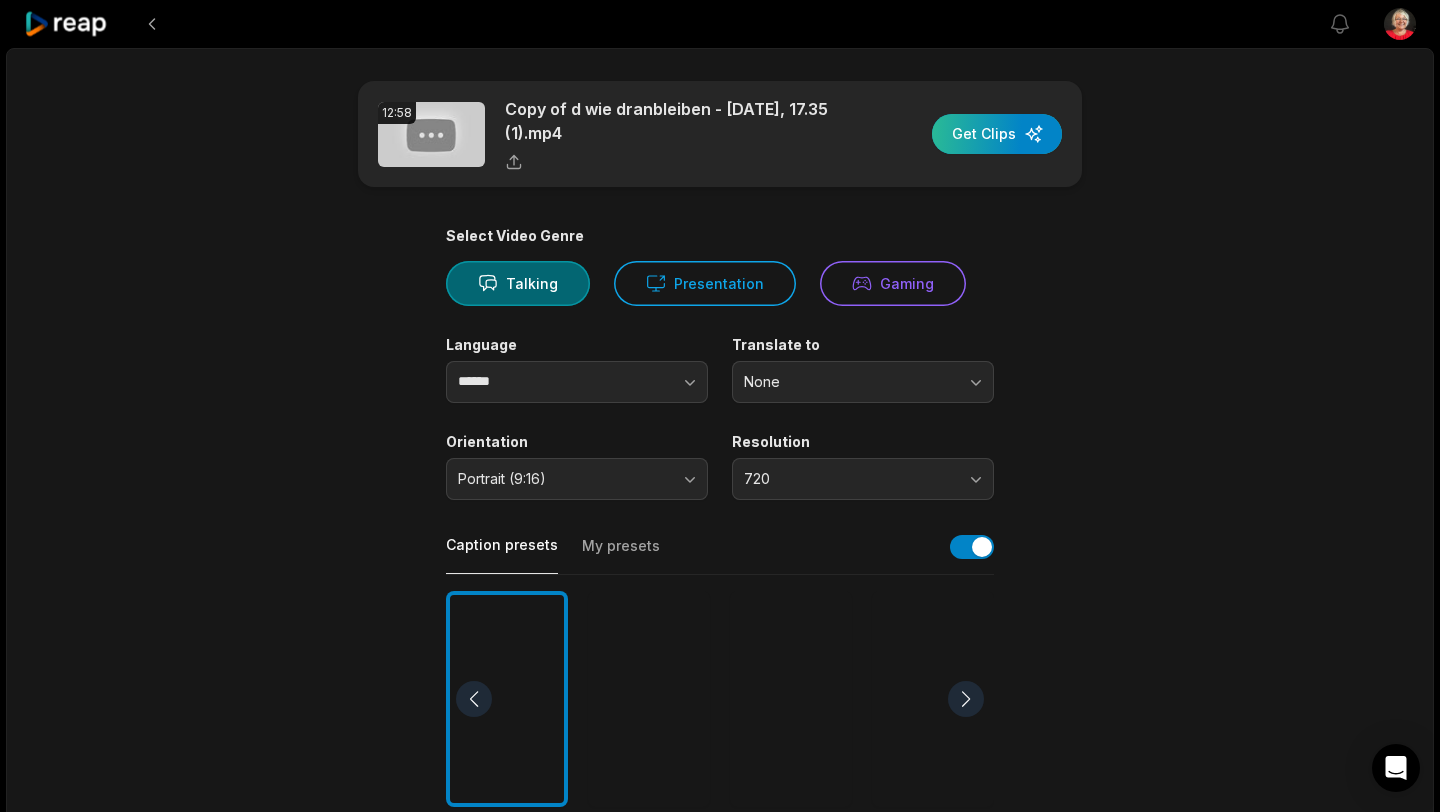 click at bounding box center [997, 134] 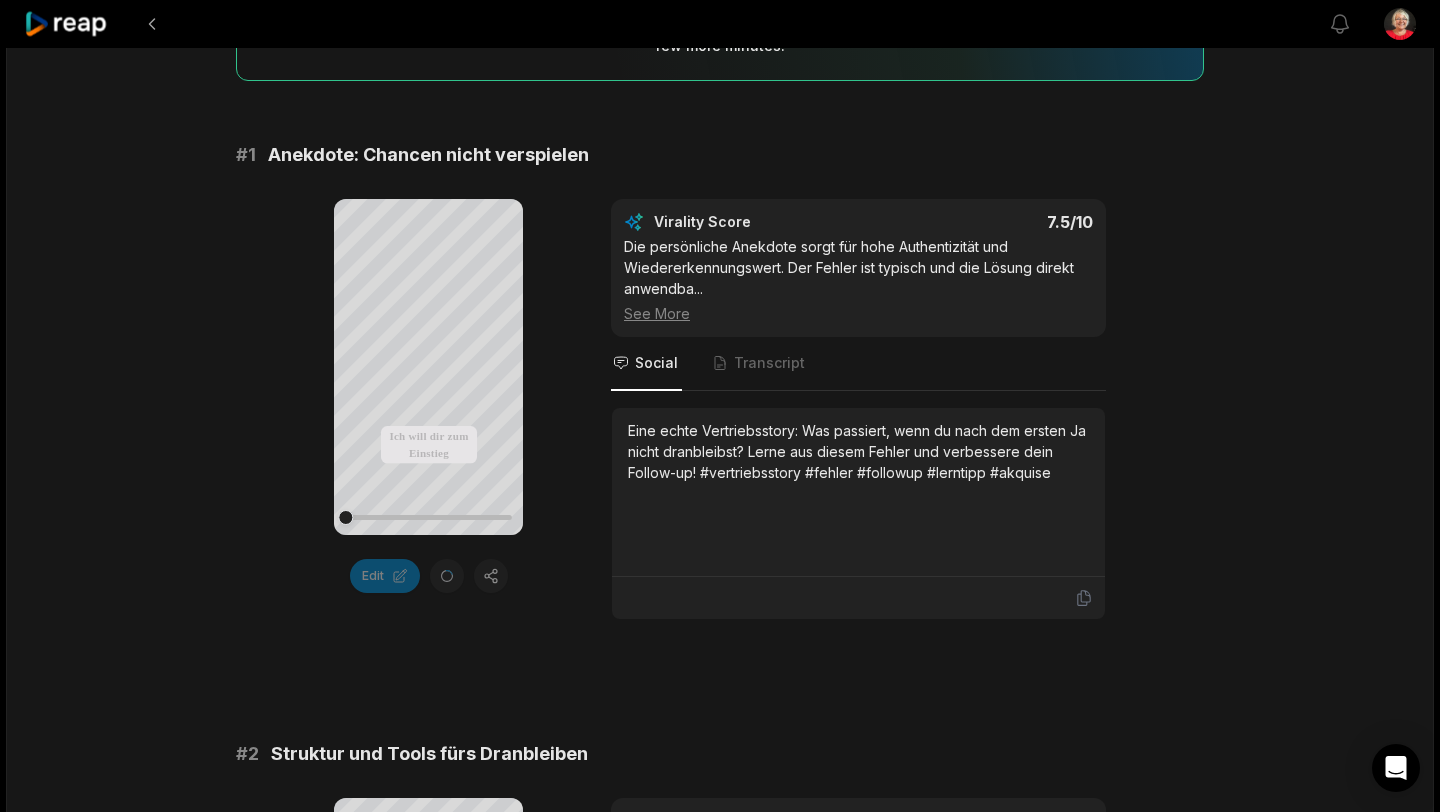 scroll, scrollTop: 249, scrollLeft: 0, axis: vertical 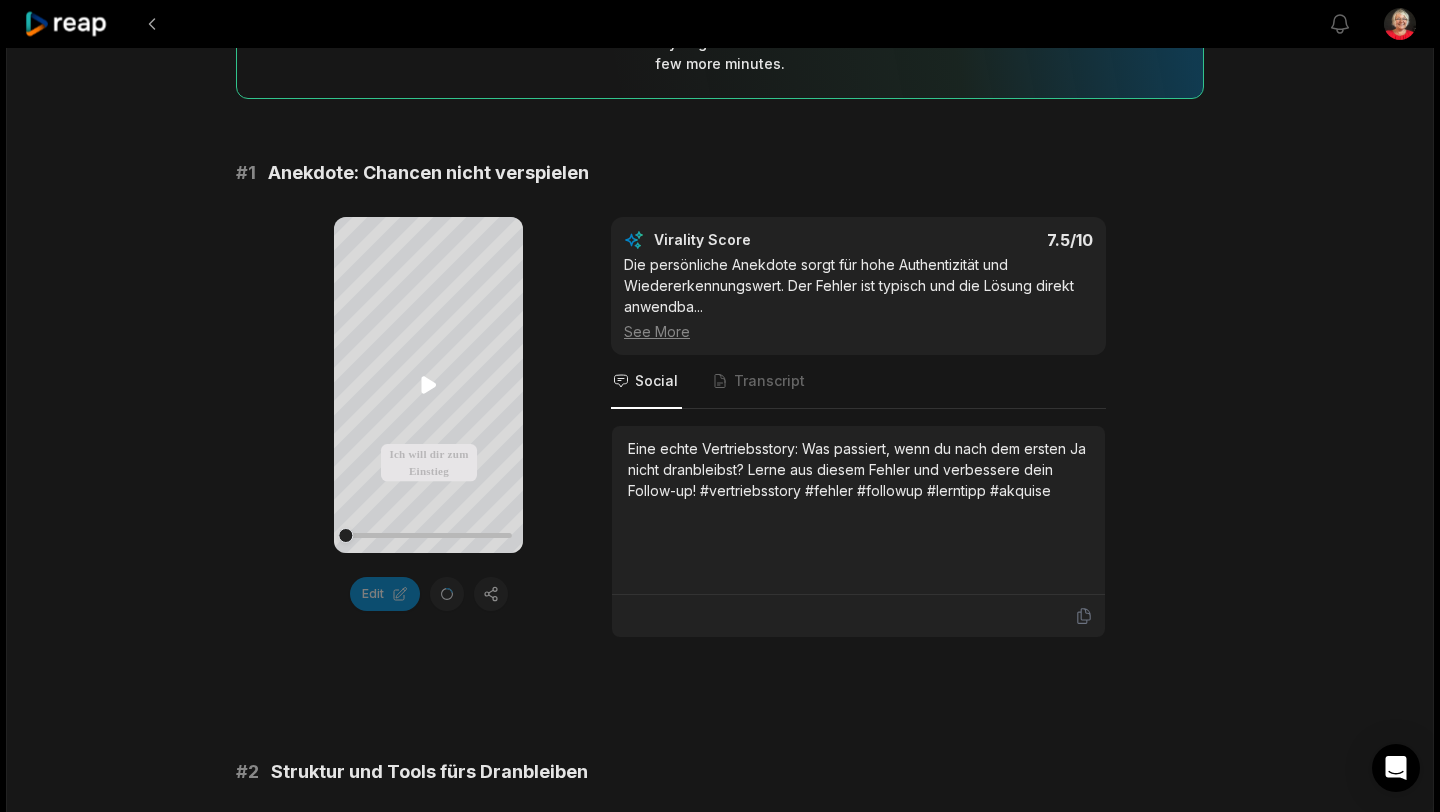 click 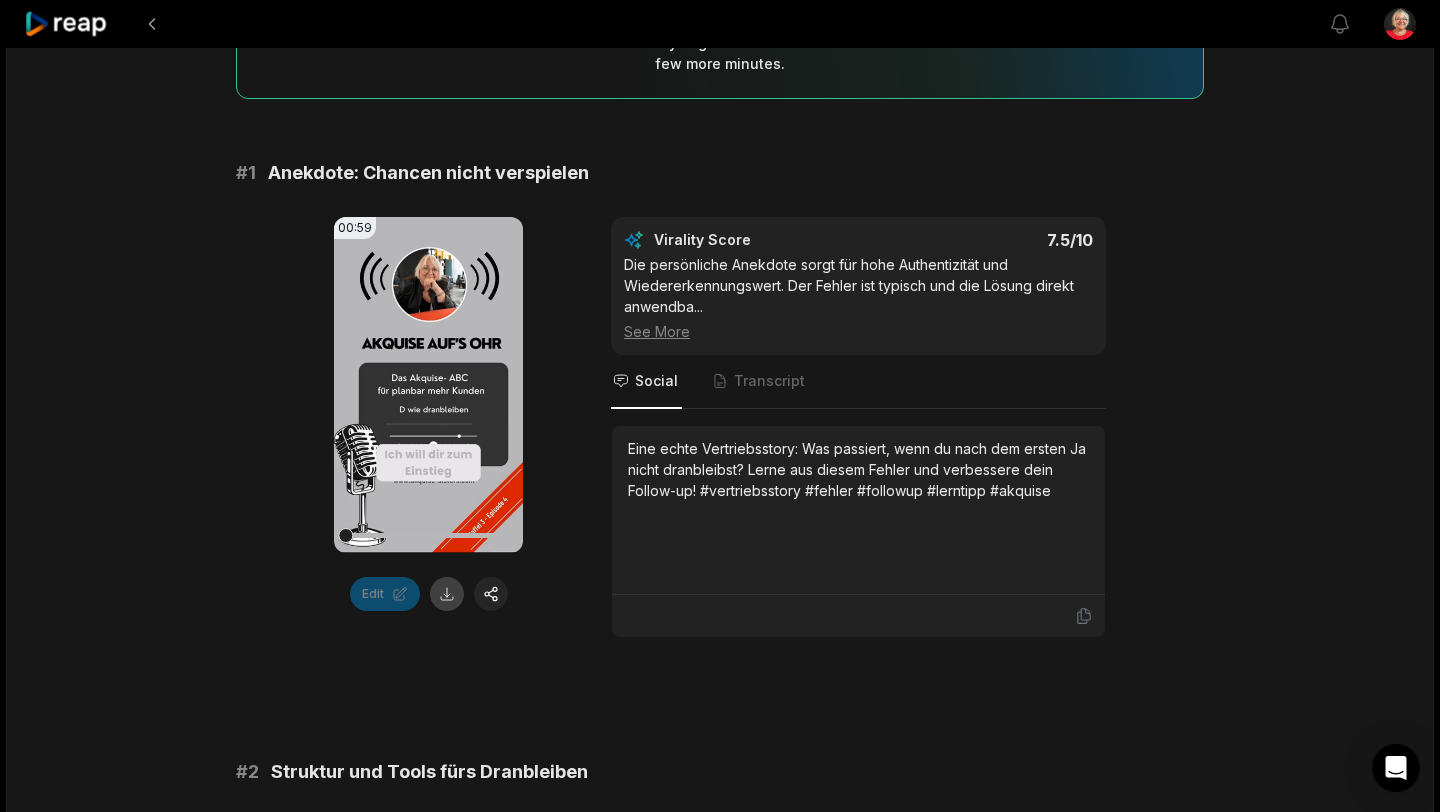 click at bounding box center (447, 594) 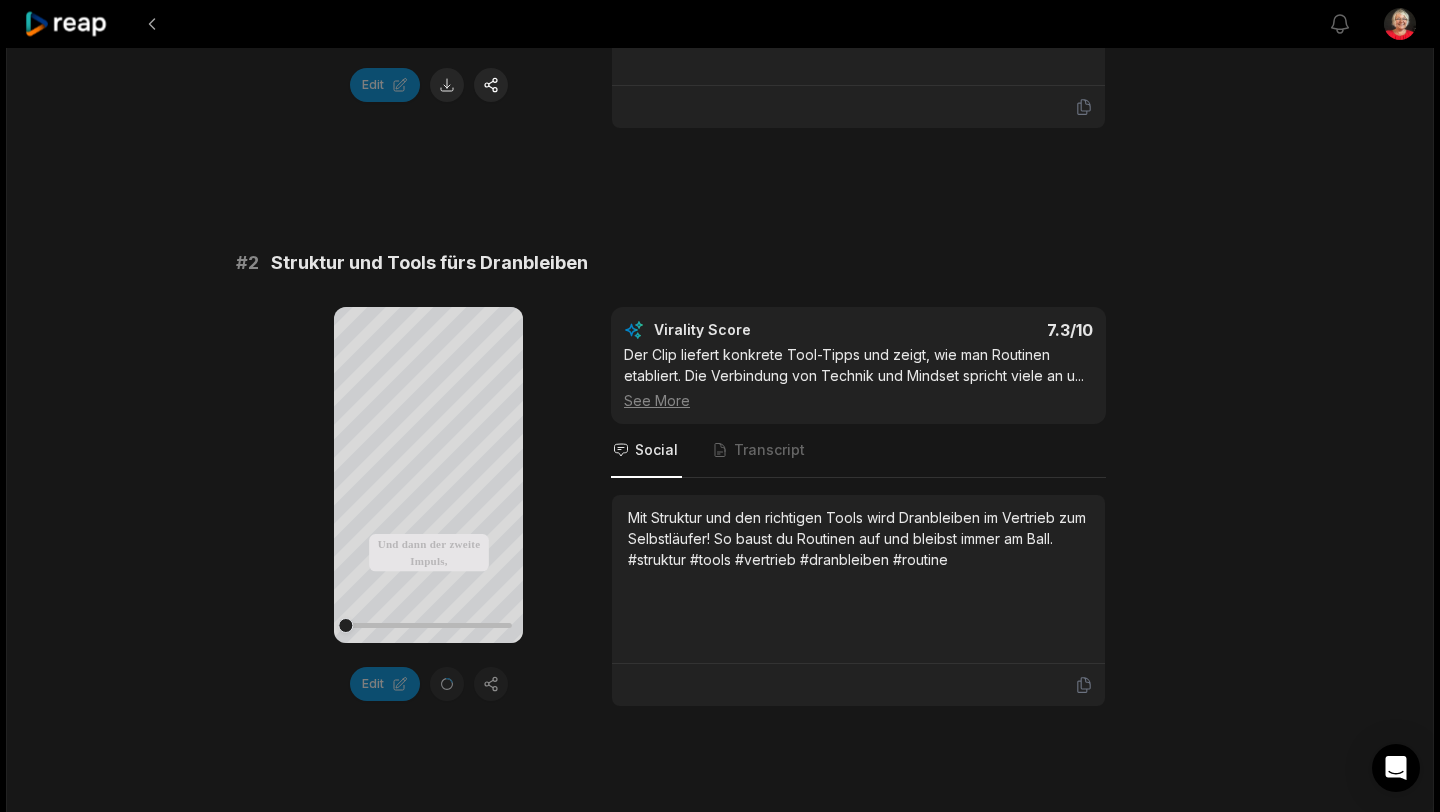 scroll, scrollTop: 801, scrollLeft: 0, axis: vertical 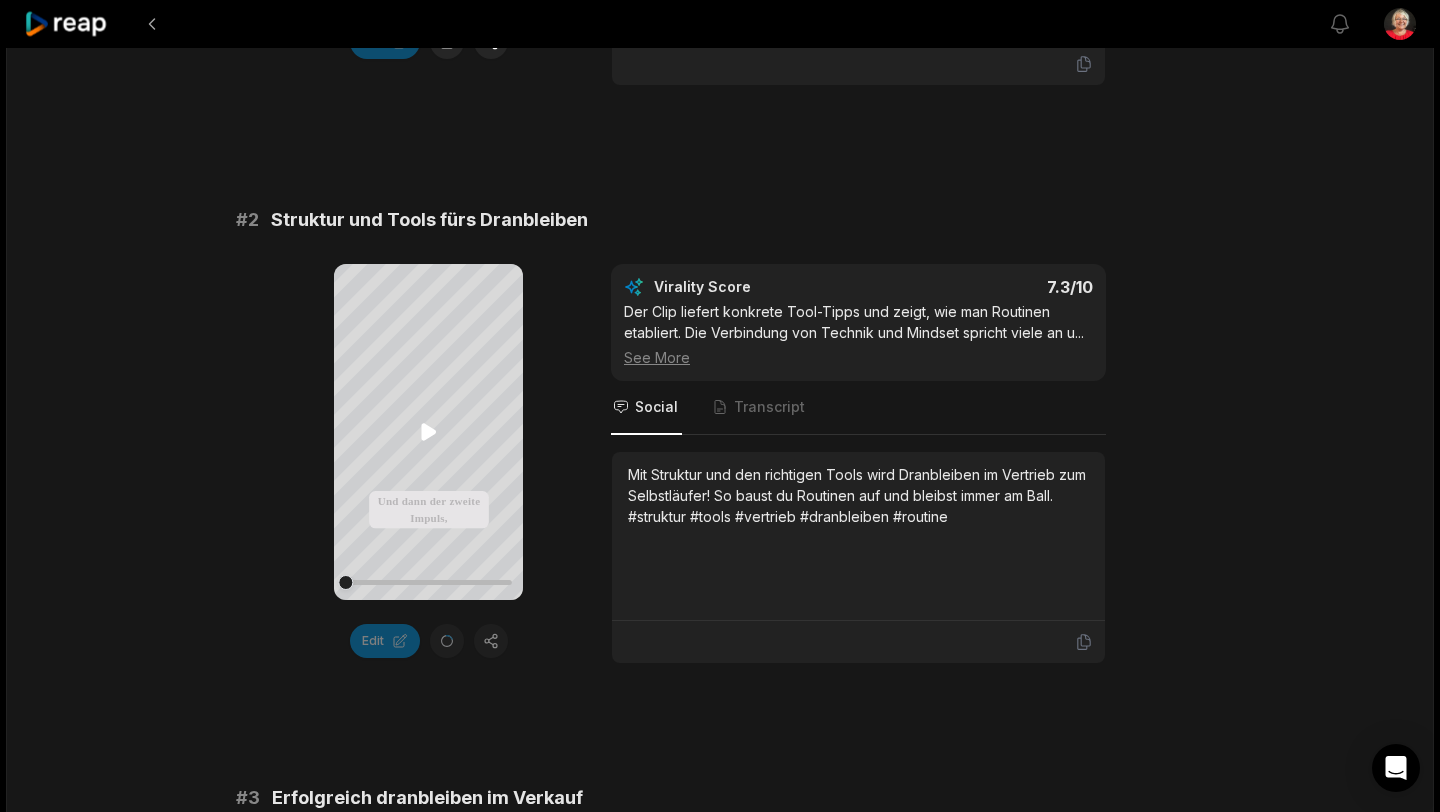 click 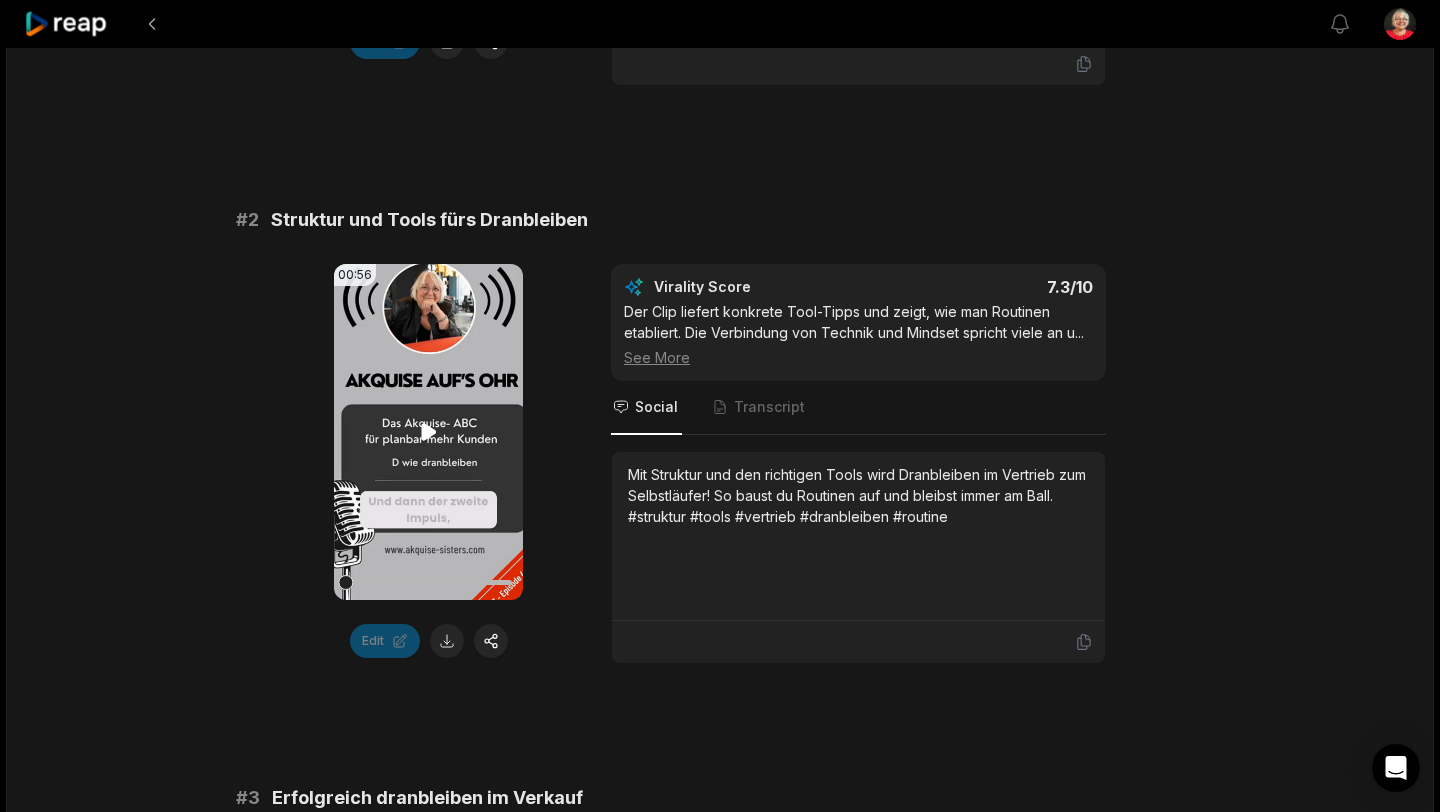 click 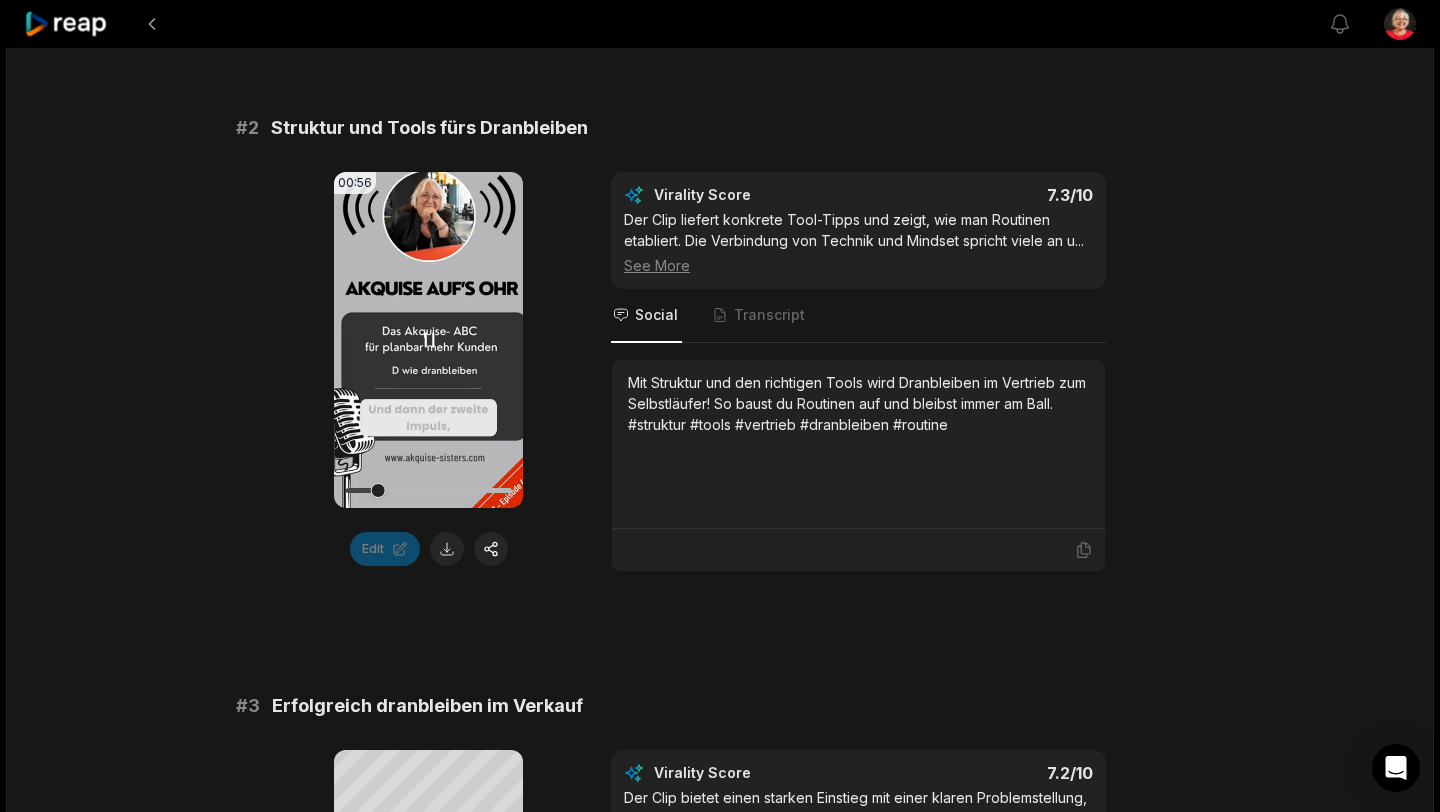 scroll, scrollTop: 871, scrollLeft: 0, axis: vertical 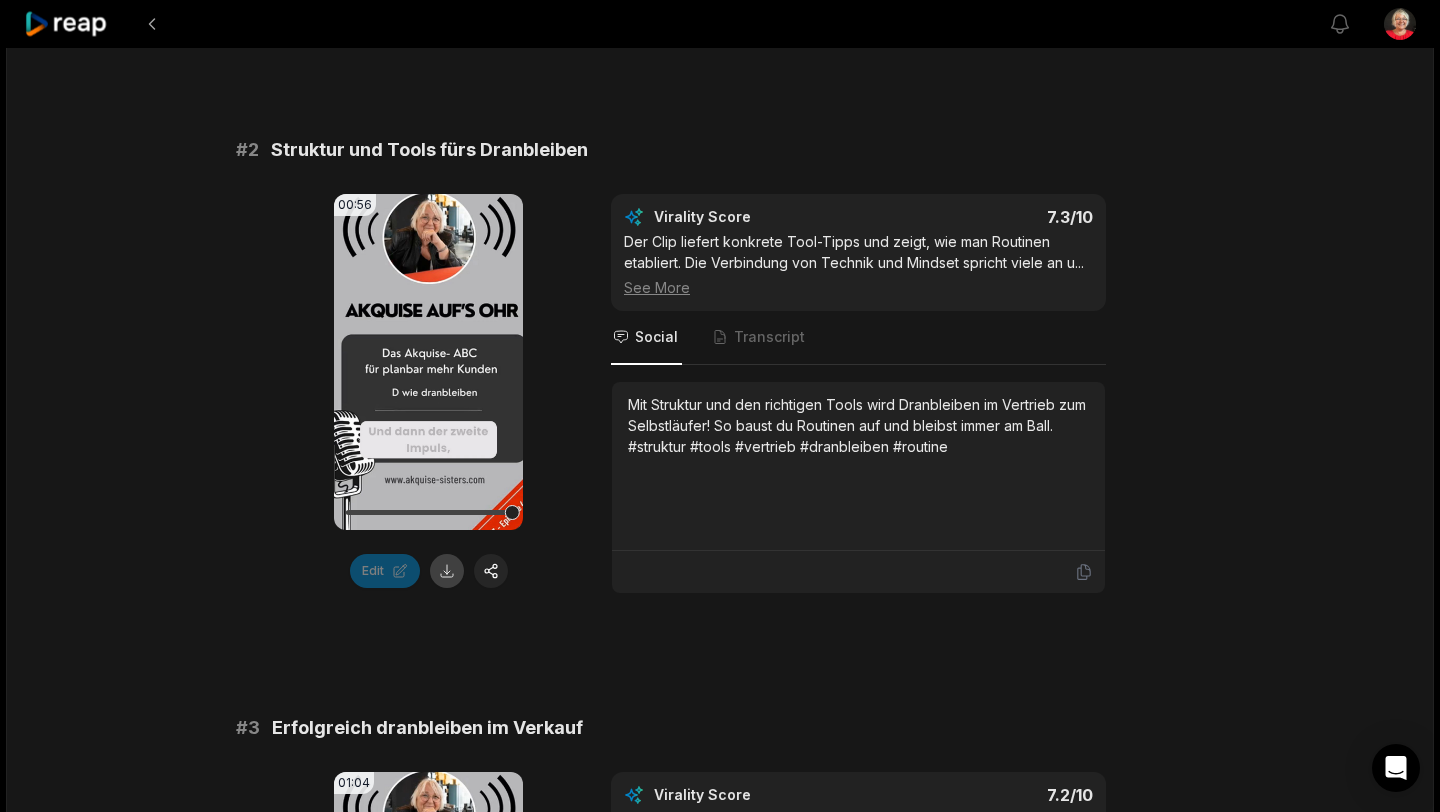 click at bounding box center (447, 571) 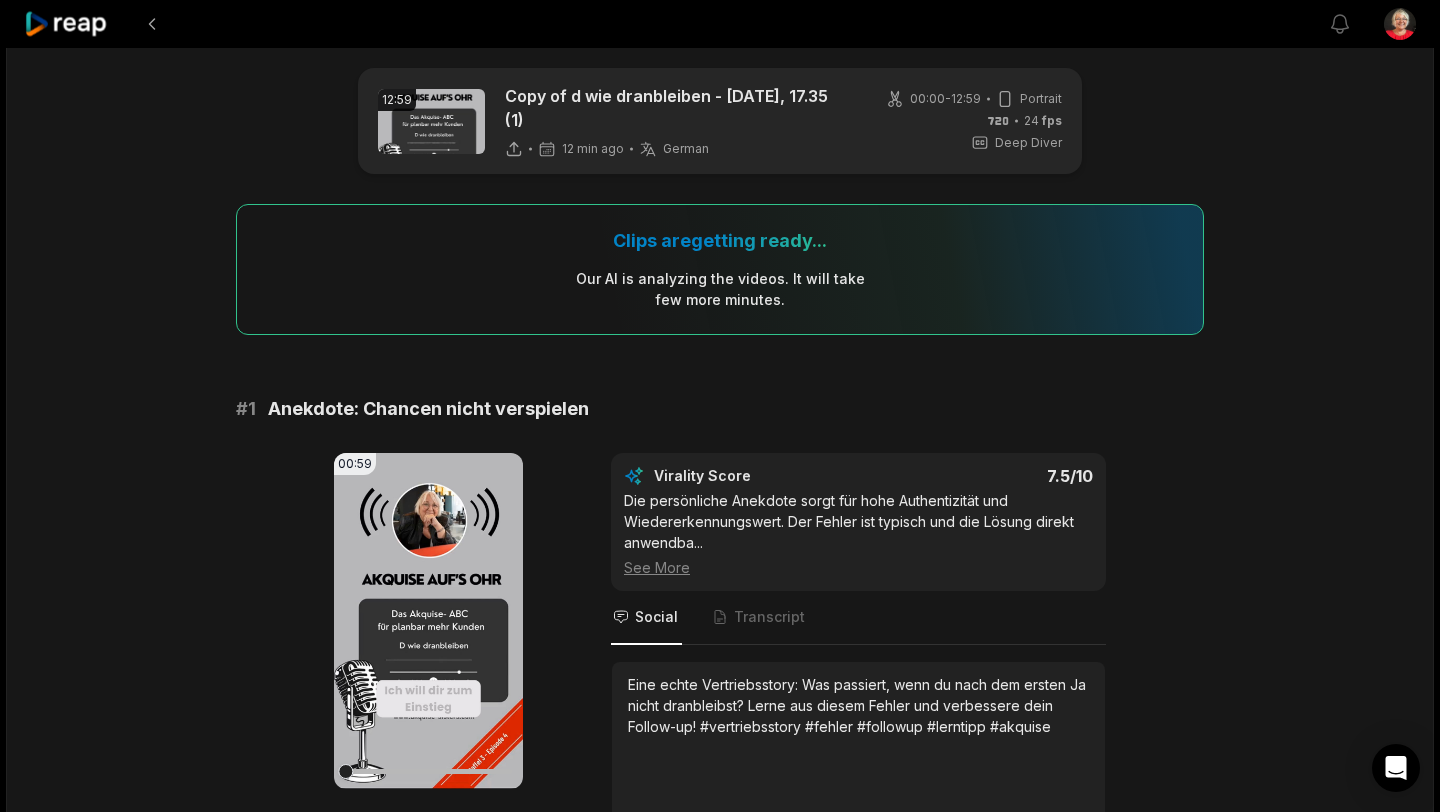 scroll, scrollTop: 0, scrollLeft: 0, axis: both 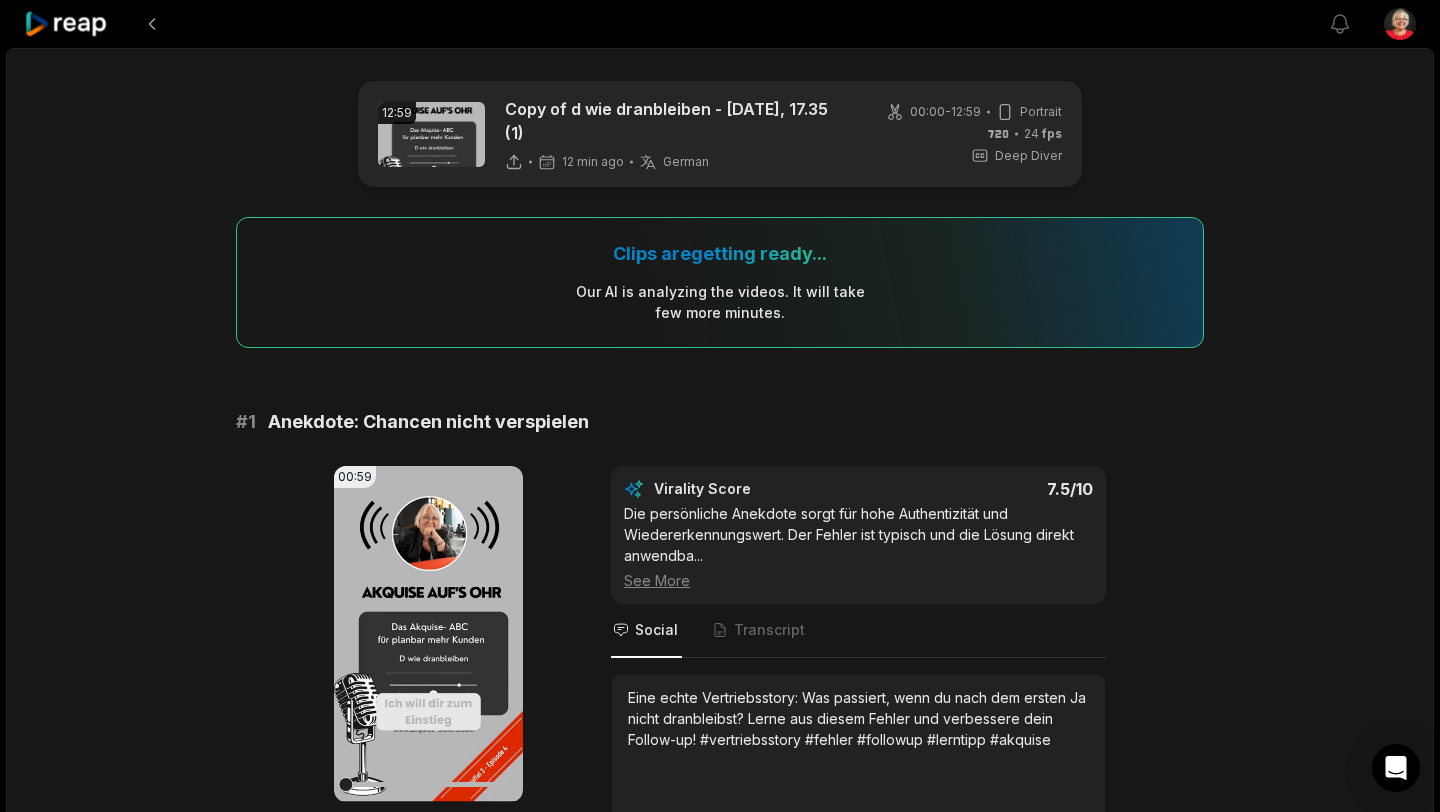 click on "12:59 Copy of d wie dranbleiben - [DATE], 17.35 (1) 12 min ago German de 00:00  -  12:59 Portrait 24   fps Deep Diver Clips are  getting ready... Our AI is analyzing the video s . It will take few more minutes. # 1 Anekdote: Chancen nicht verspielen 00:59 Your browser does not support mp4 format. Edit Virality Score 7.5 /10 Die persönliche Anekdote sorgt für hohe Authentizität und Wiedererkennungswert. Der Fehler ist typisch und die Lösung direkt anwendba ...   See More Social Transcript Eine echte Vertriebsstory: Was passiert, wenn du nach dem ersten Ja nicht dranbleibst? Lerne aus diesem Fehler und verbessere dein Follow-up! #vertriebsstory #fehler #followup #lerntipp #akquise # 2 Struktur und Tools fürs Dranbleiben 00:56 Your browser does not support mp4 format. Edit Virality Score 7.3 /10 Der Clip liefert konkrete Tool-Tipps und zeigt, wie man Routinen etabliert. Die Verbindung von Technik und Mindset spricht viele an u ...   See More Social Transcript # 3 Erfolgreich dranbleiben im Verkauf 01:04" at bounding box center (720, 3196) 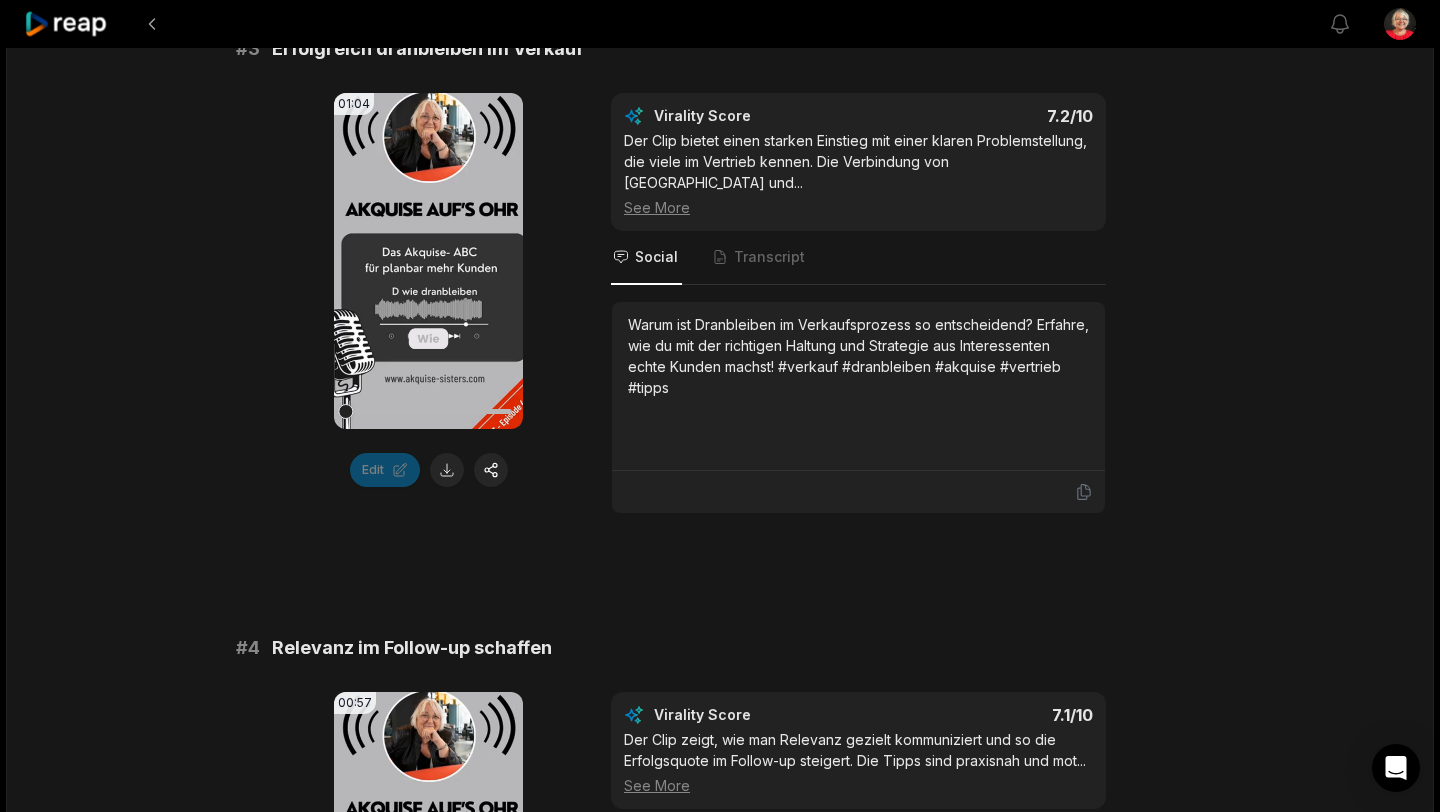 scroll, scrollTop: 1586, scrollLeft: 0, axis: vertical 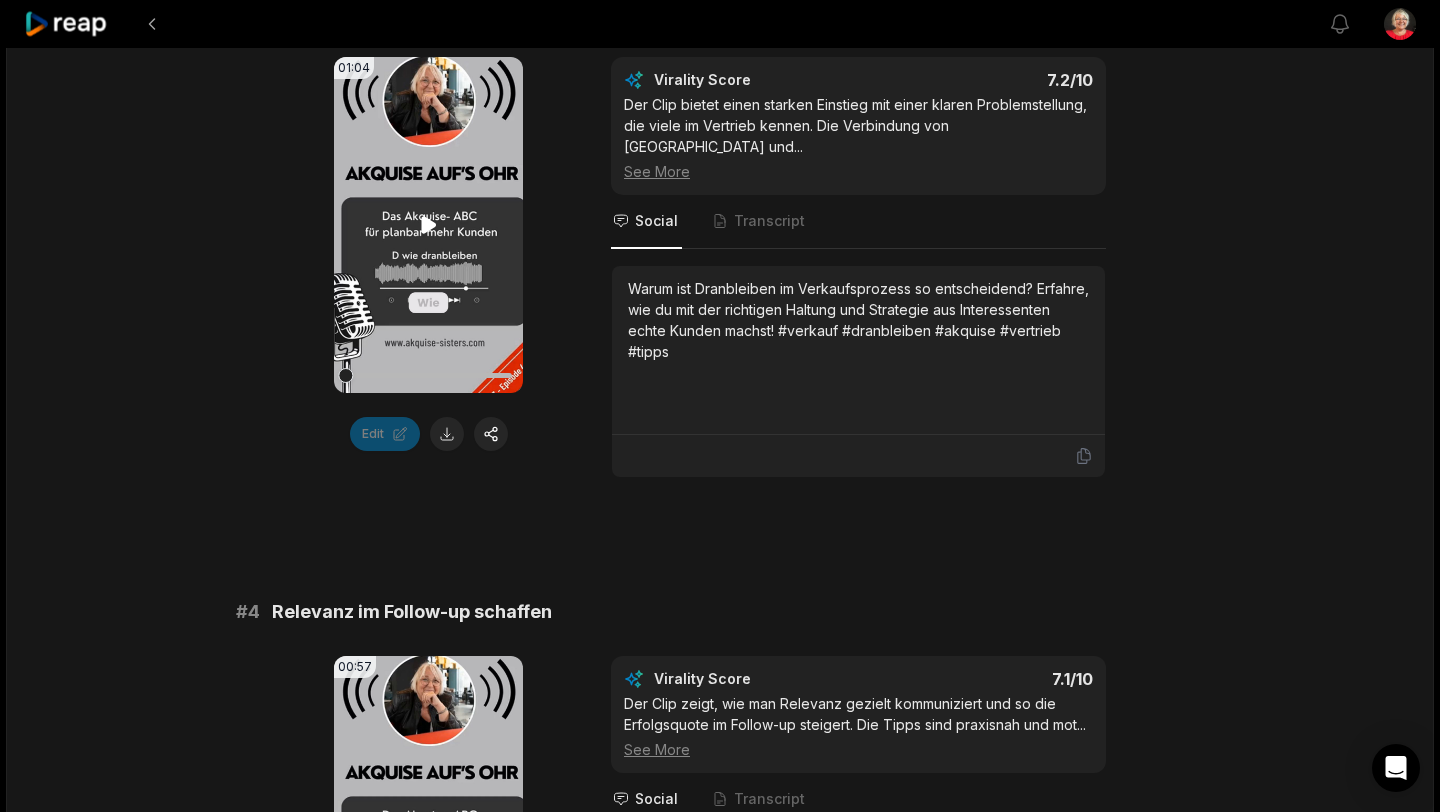 click 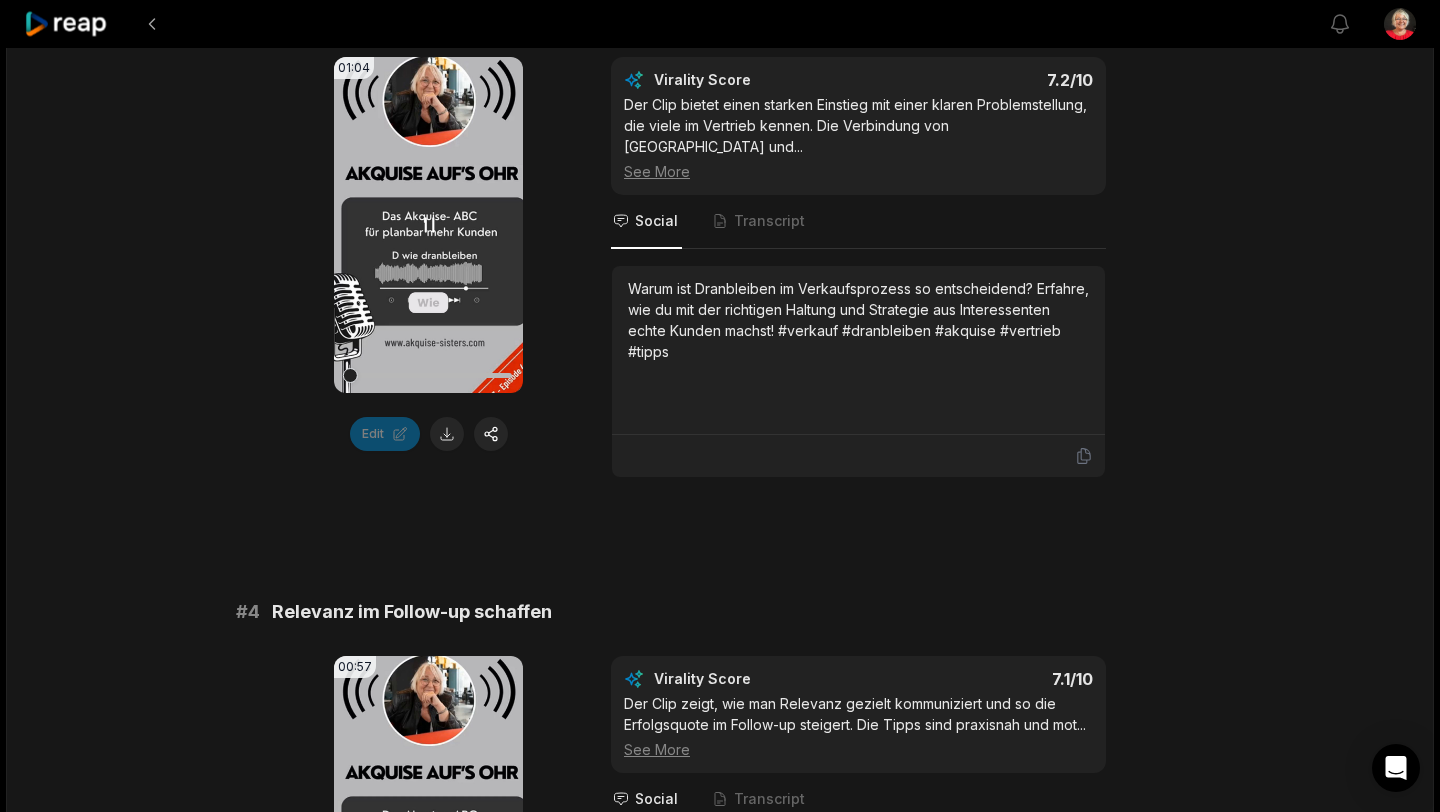 click 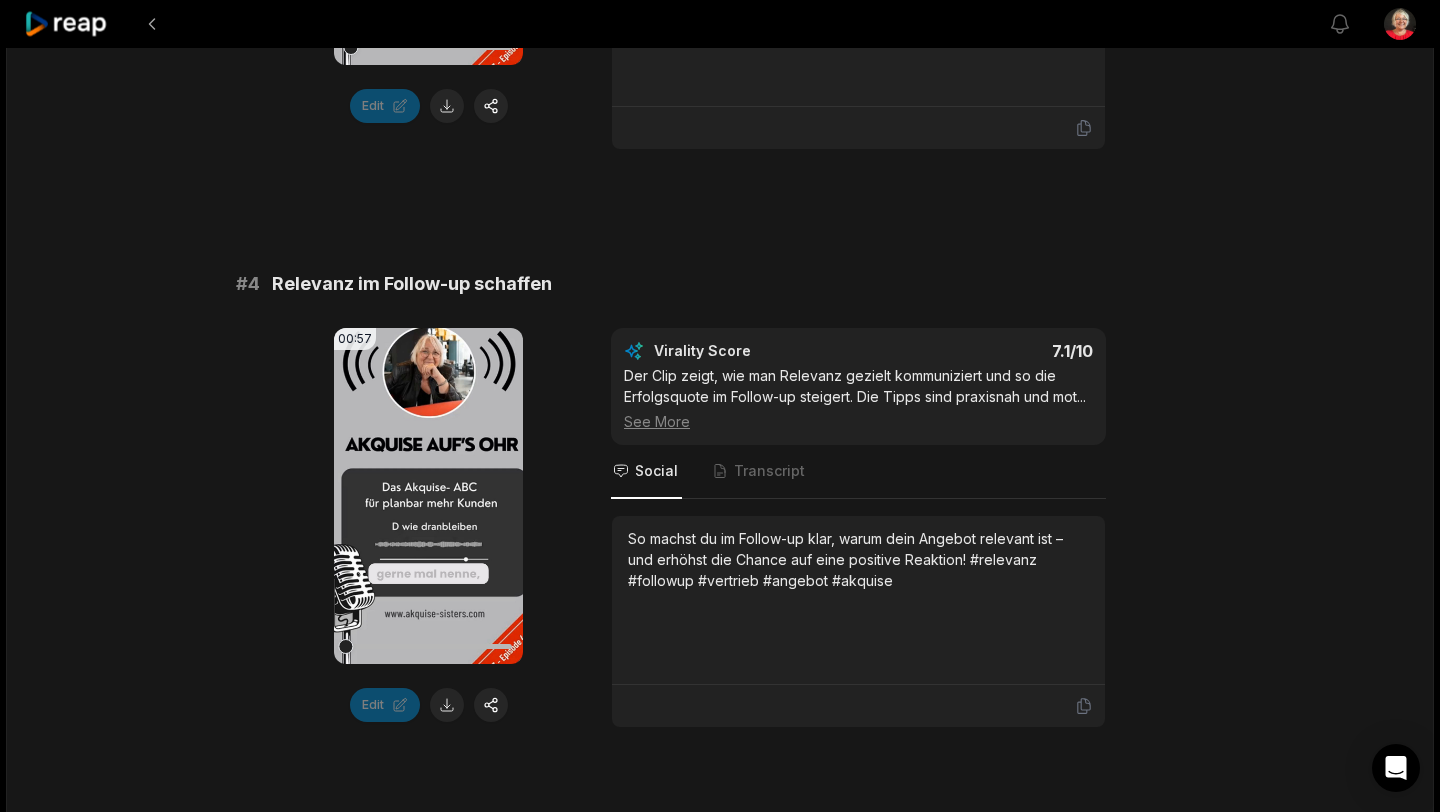 scroll, scrollTop: 1972, scrollLeft: 0, axis: vertical 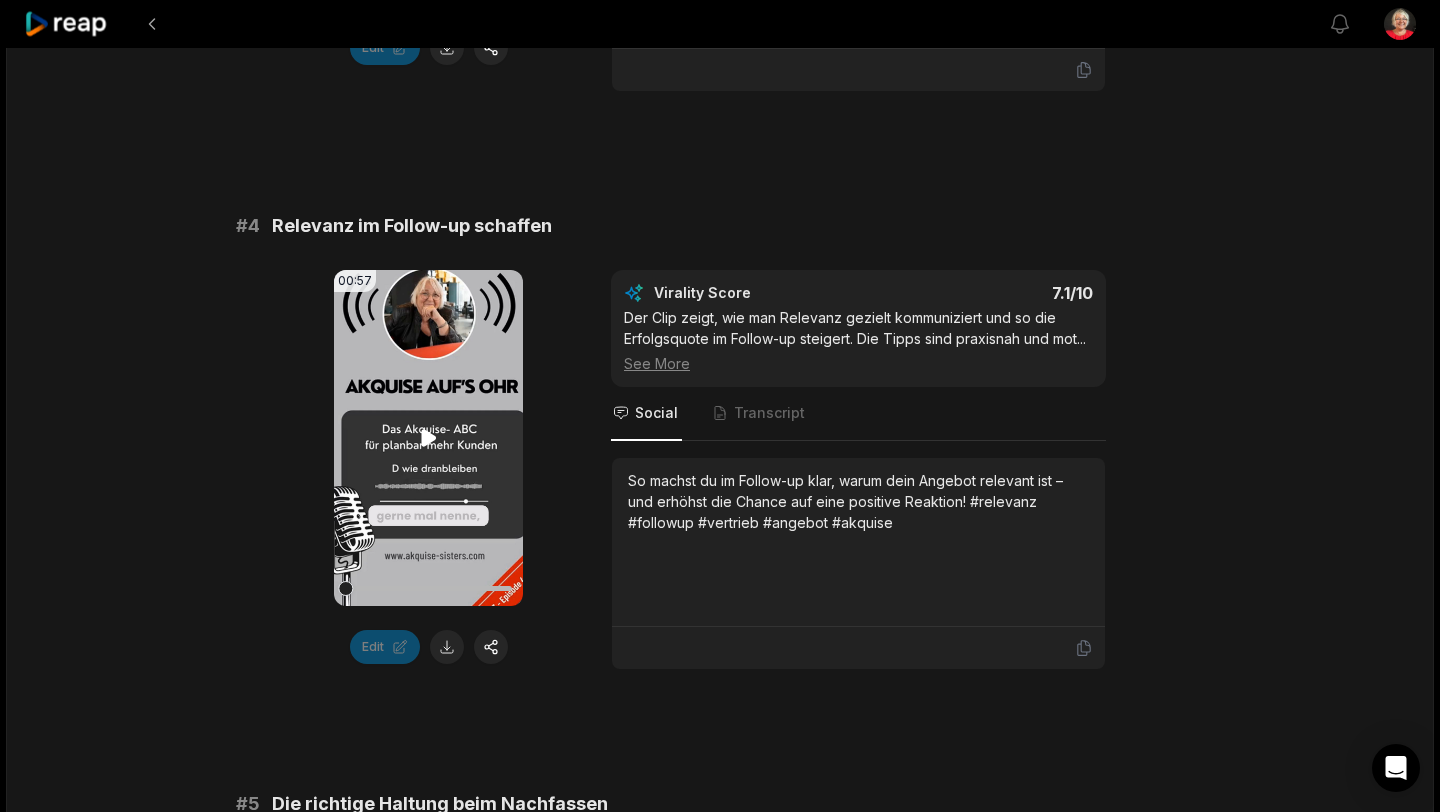 click 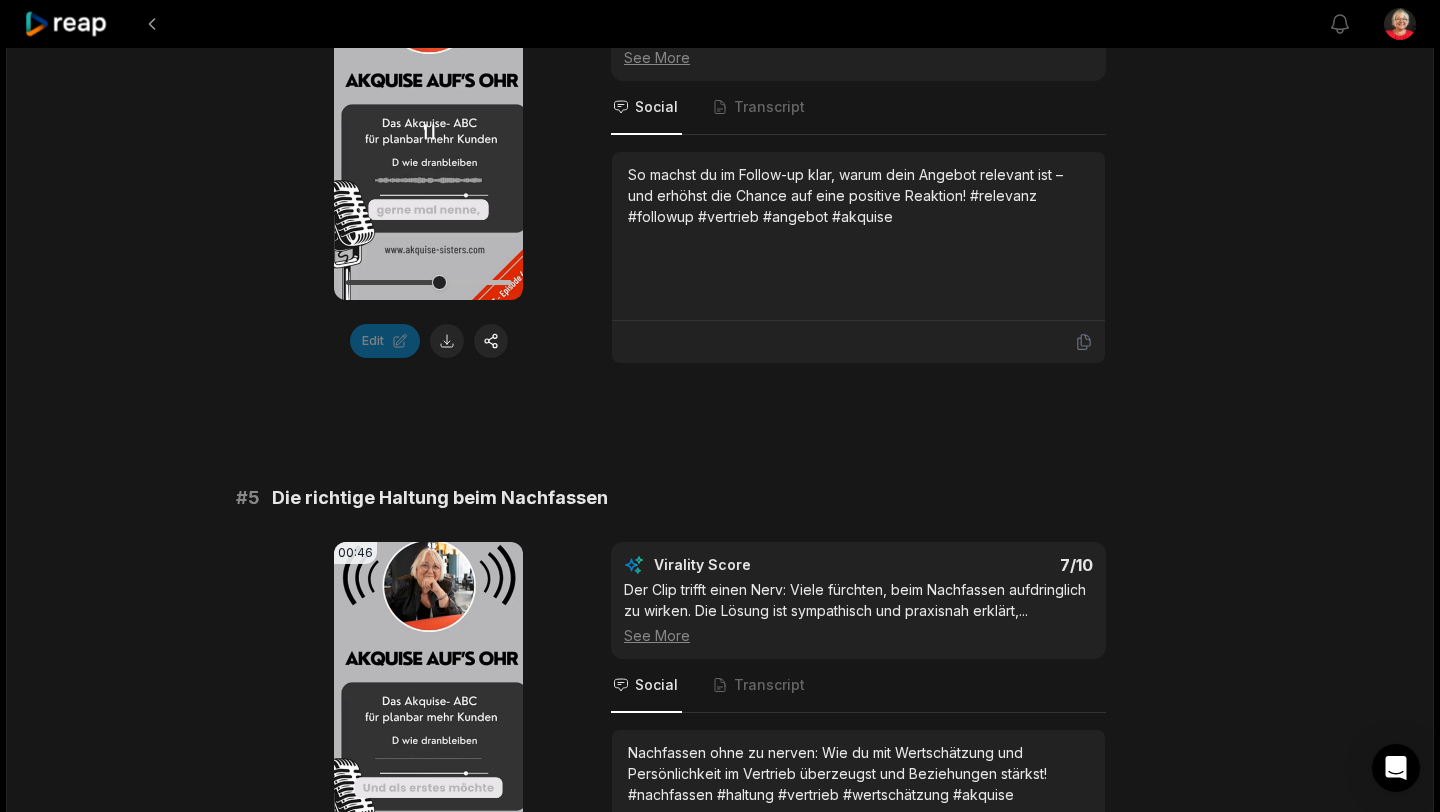 scroll, scrollTop: 2097, scrollLeft: 0, axis: vertical 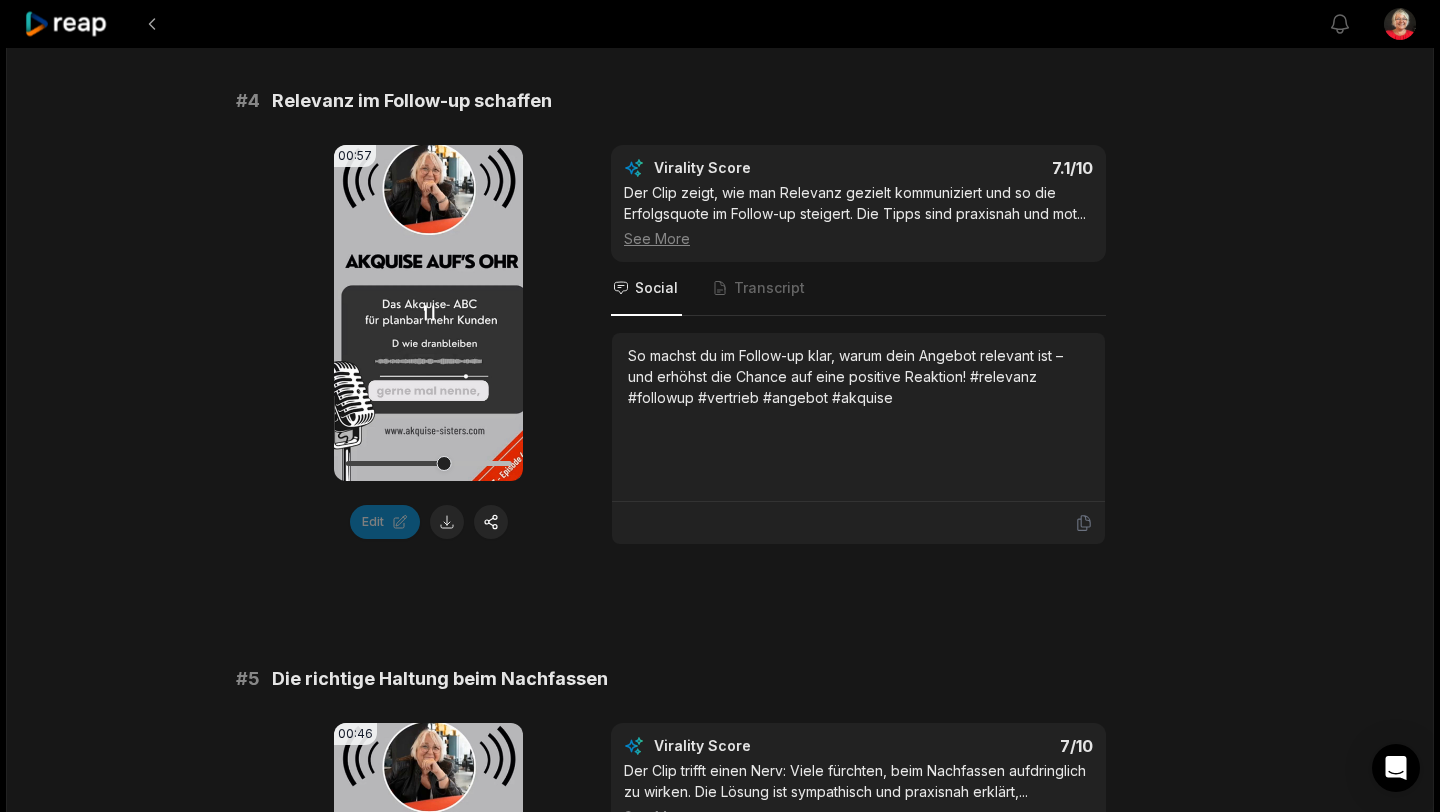 click 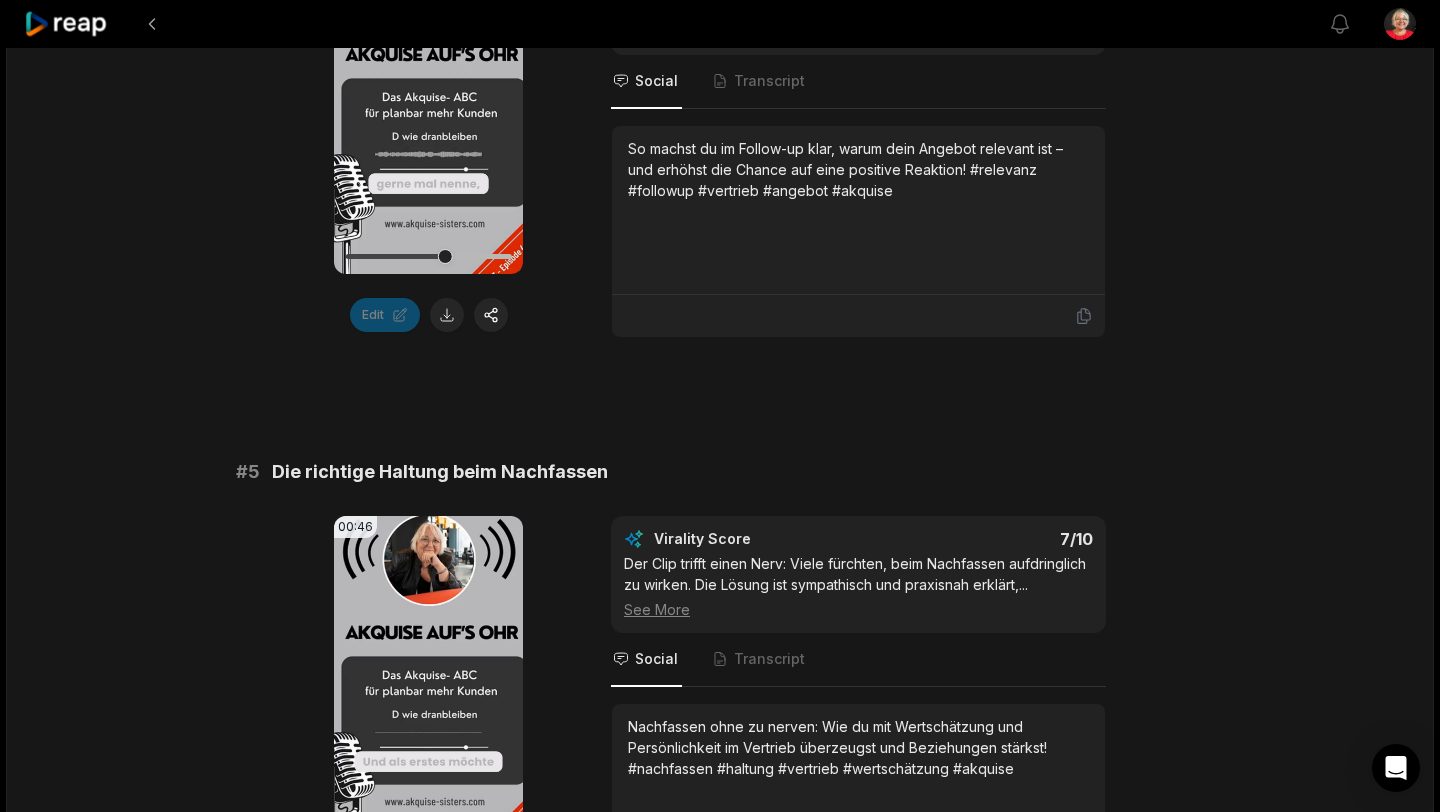 scroll, scrollTop: 2395, scrollLeft: 0, axis: vertical 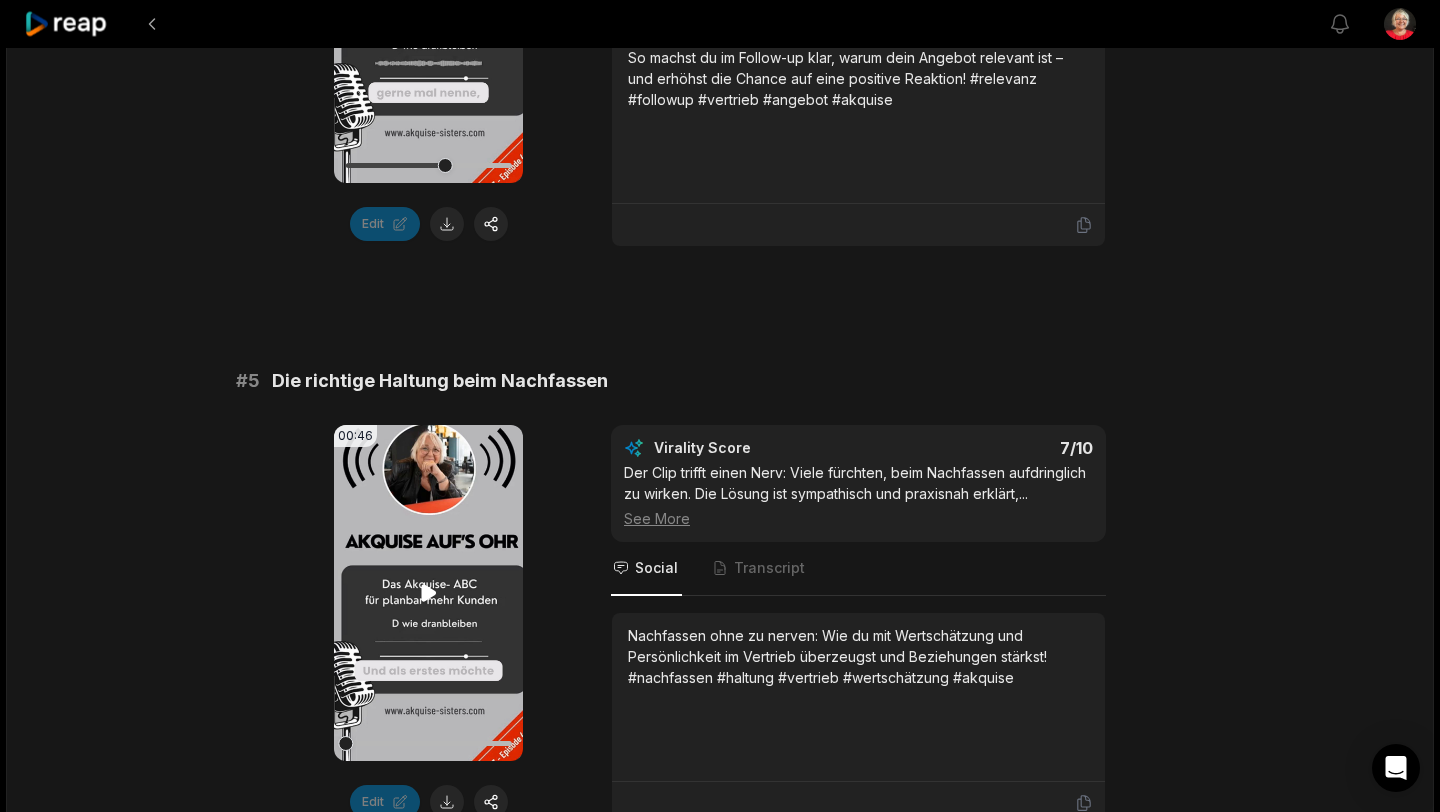 click 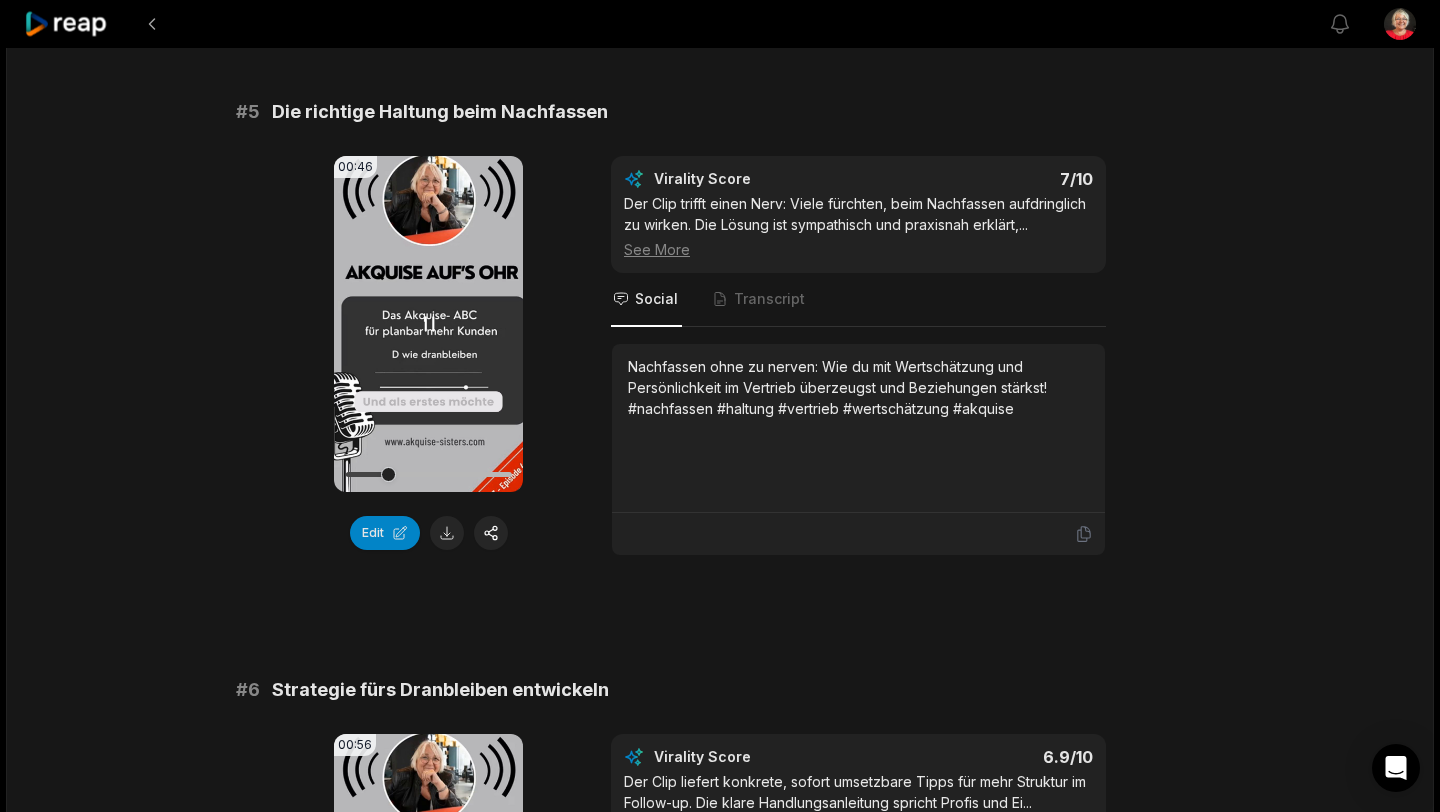 scroll, scrollTop: 2341, scrollLeft: 0, axis: vertical 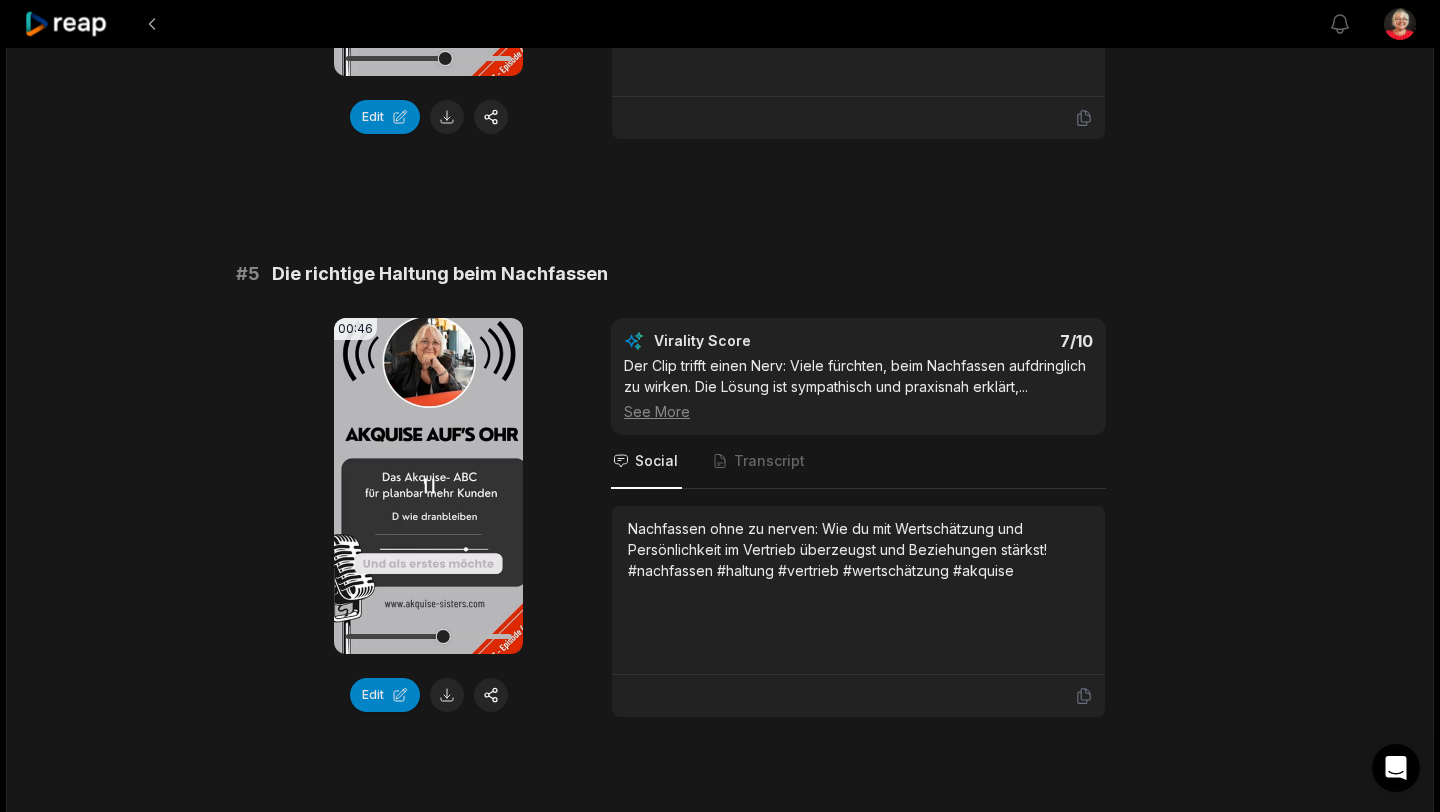 click 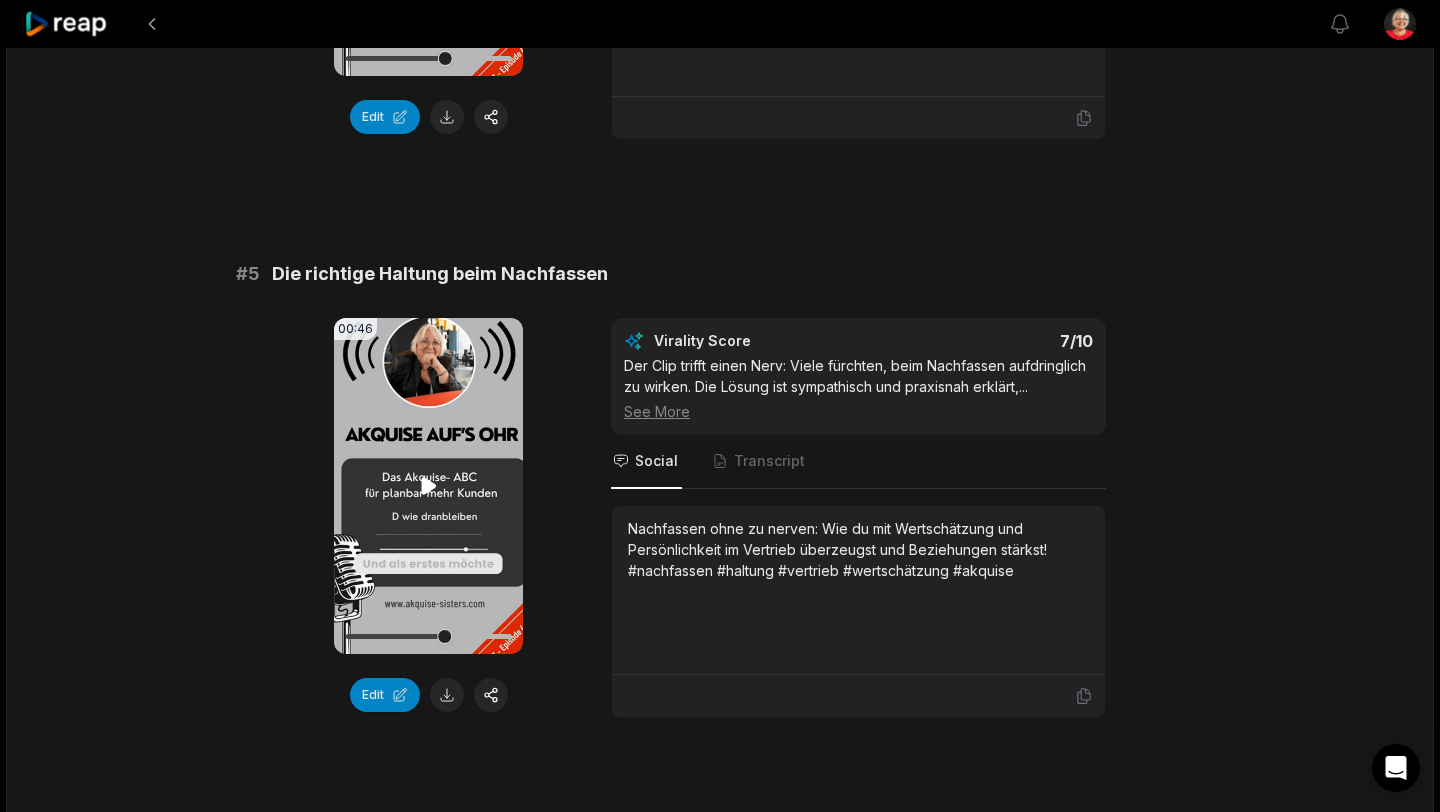 click 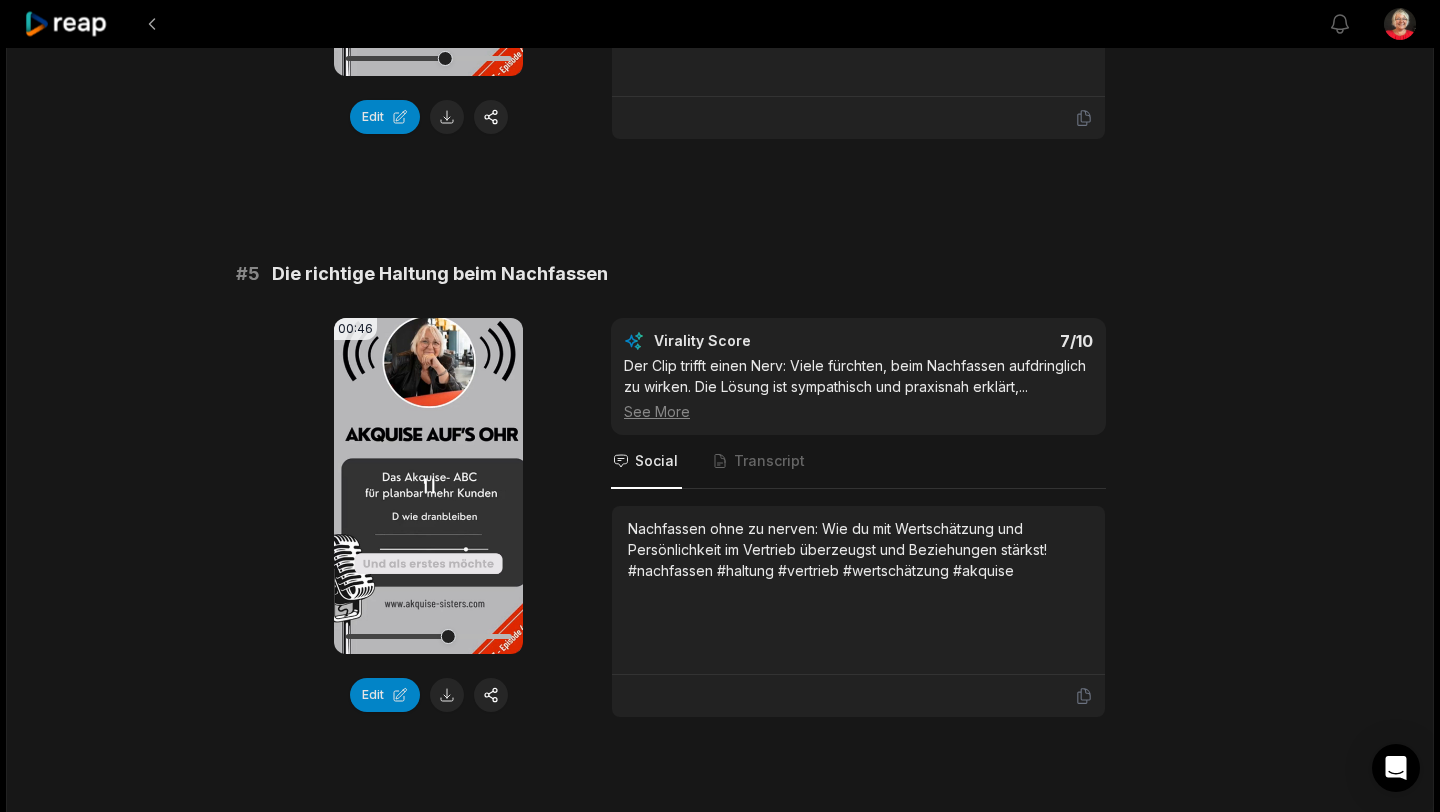 click at bounding box center (428, 636) 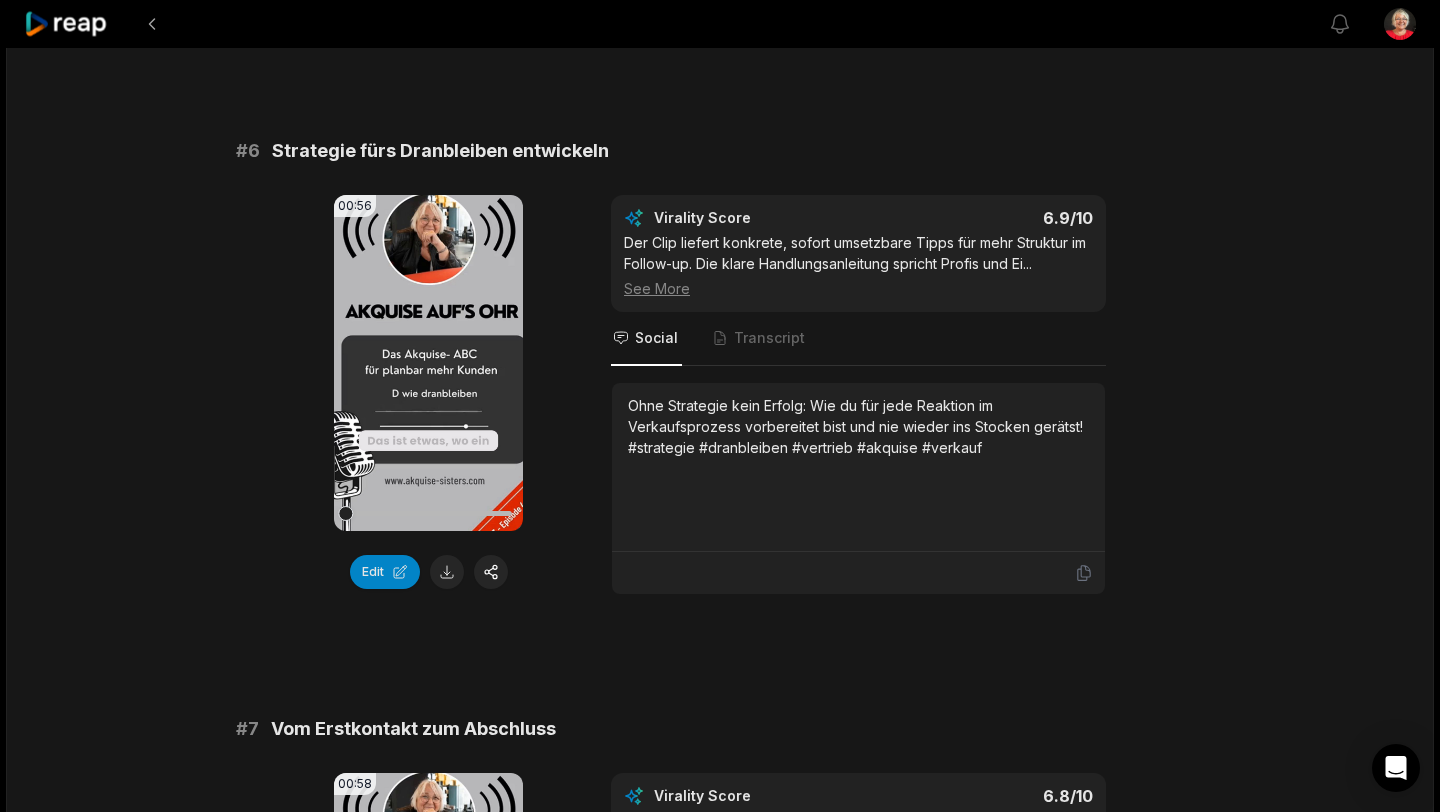 scroll, scrollTop: 3057, scrollLeft: 0, axis: vertical 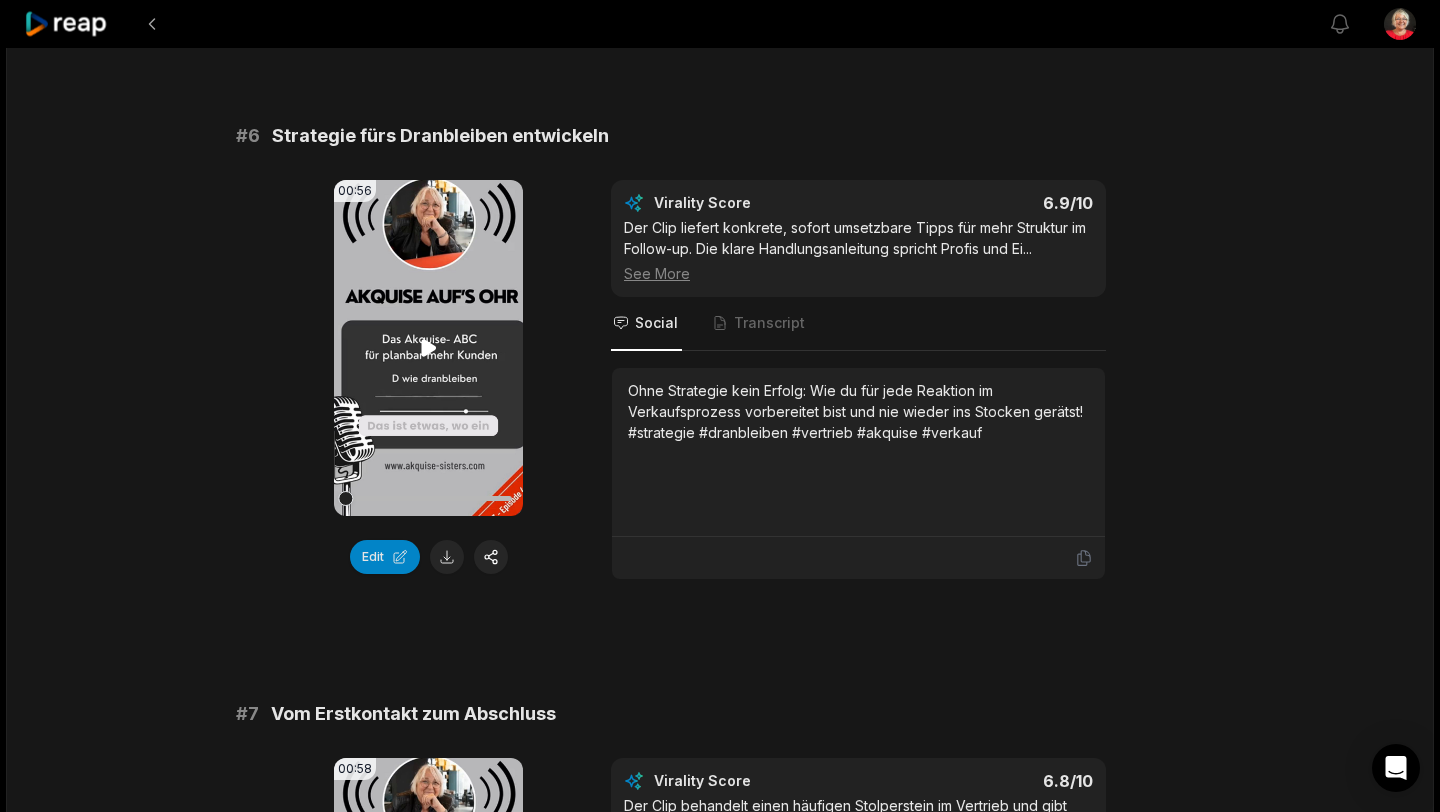 click 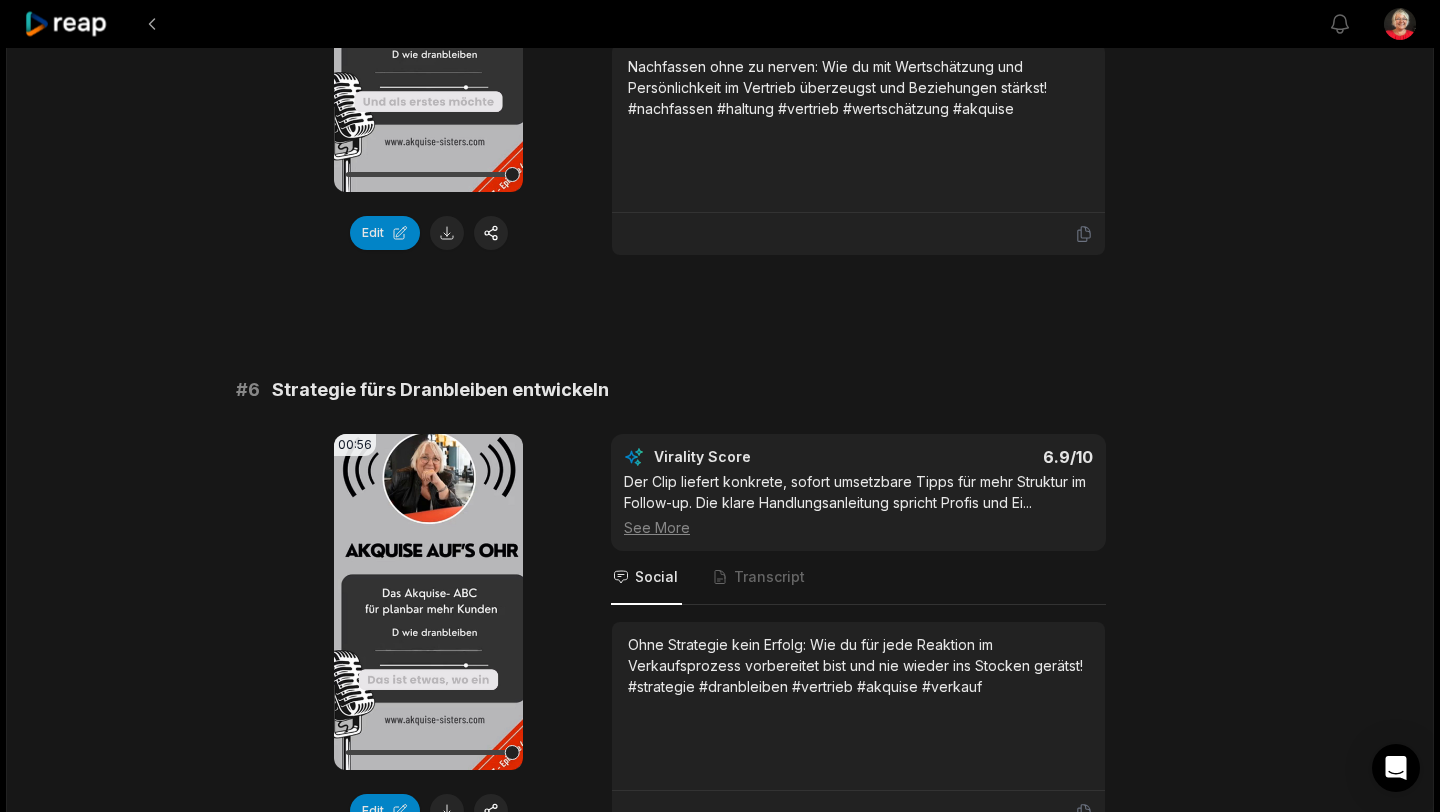 scroll, scrollTop: 2562, scrollLeft: 0, axis: vertical 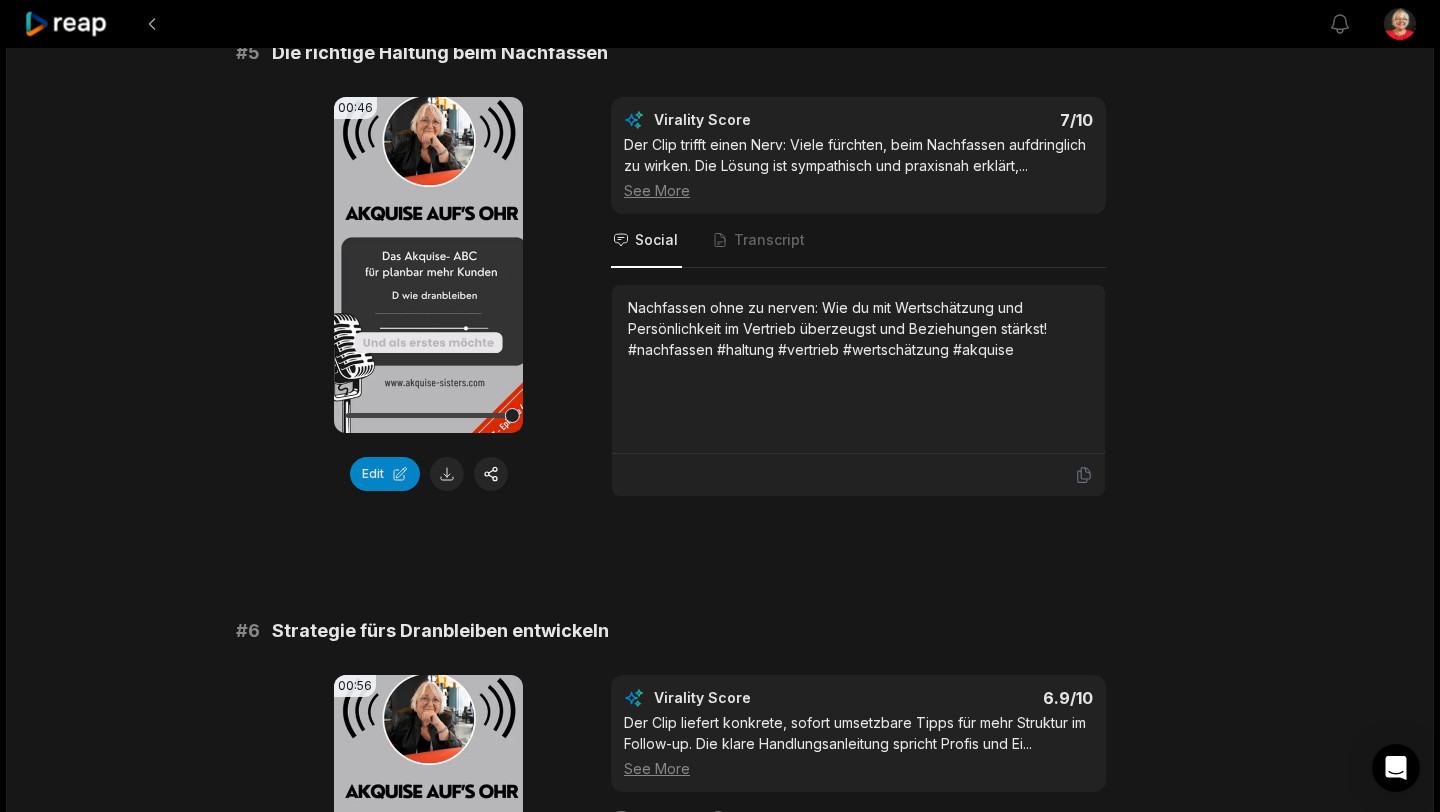 click 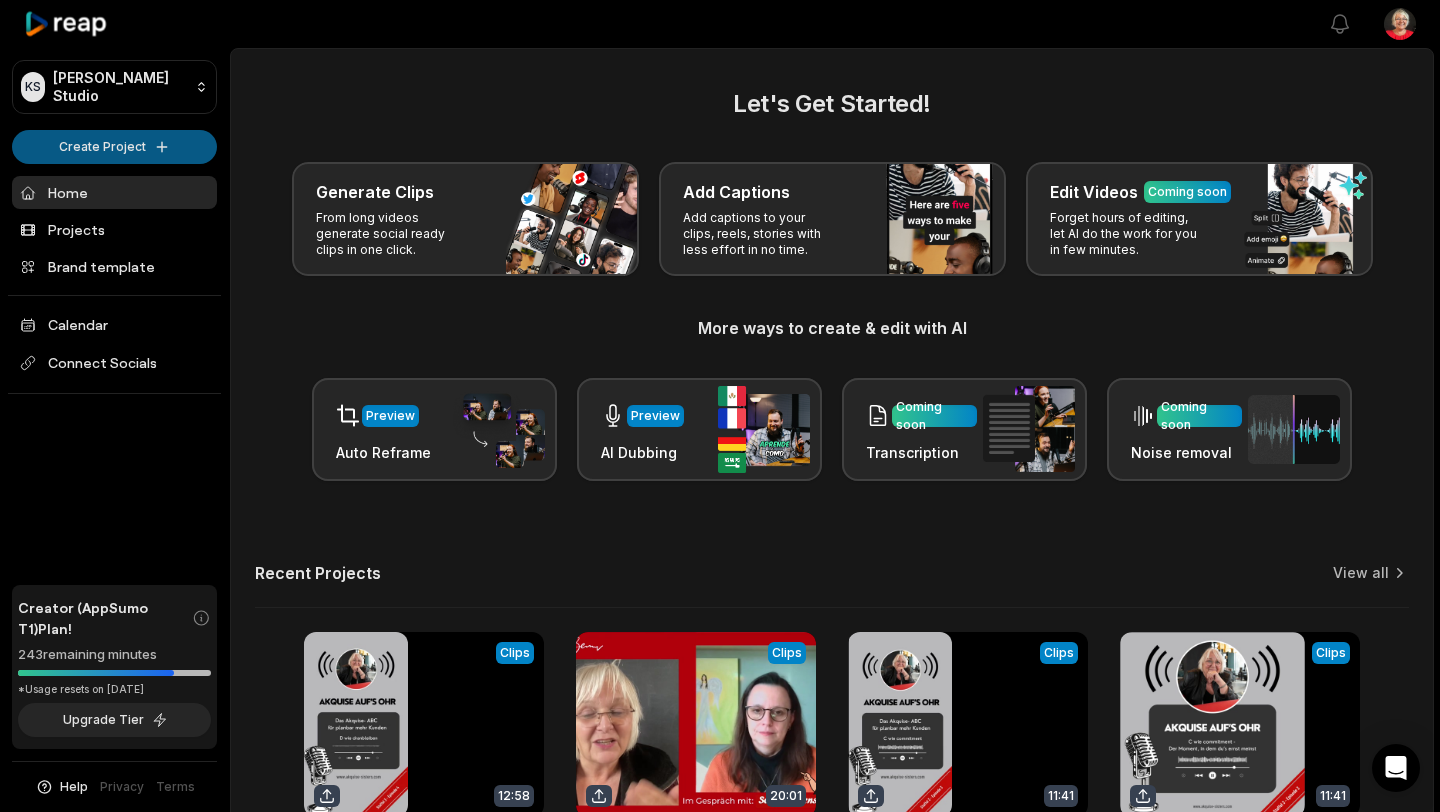 click on "KS [PERSON_NAME] Studio Create Project Home Projects Brand template Calendar Connect Socials Creator (AppSumo T1)  Plan! 243  remaining minutes *Usage resets on [DATE] Upgrade Tier Help Privacy Terms Open sidebar View notifications Open user menu   Let's Get Started! Generate Clips From long videos generate social ready clips in one click. Add Captions Add captions to your clips, reels, stories with less effort in no time. Edit Videos Coming soon Forget hours of editing, let AI do the work for you in few minutes. More ways to create & edit with AI Preview Auto Reframe Preview AI Dubbing Coming soon Transcription Coming soon Noise removal Recent Projects View all View Clips Clips 12:58 Copy of d wie dranbleiben - [DATE], 17.35 (1) Open options 44 minutes ago View Clips Clips 20:01 testimonial_em_sonja (720p) Open options [DATE] View Clips Clips 11:41 Copy of C Commitment - [DATE], 11.31 (1) Open options [DATE] View Clips Clips 11:41 Copy of C Commitment - [DATE], 11.31 Open options [DATE]" at bounding box center [720, 406] 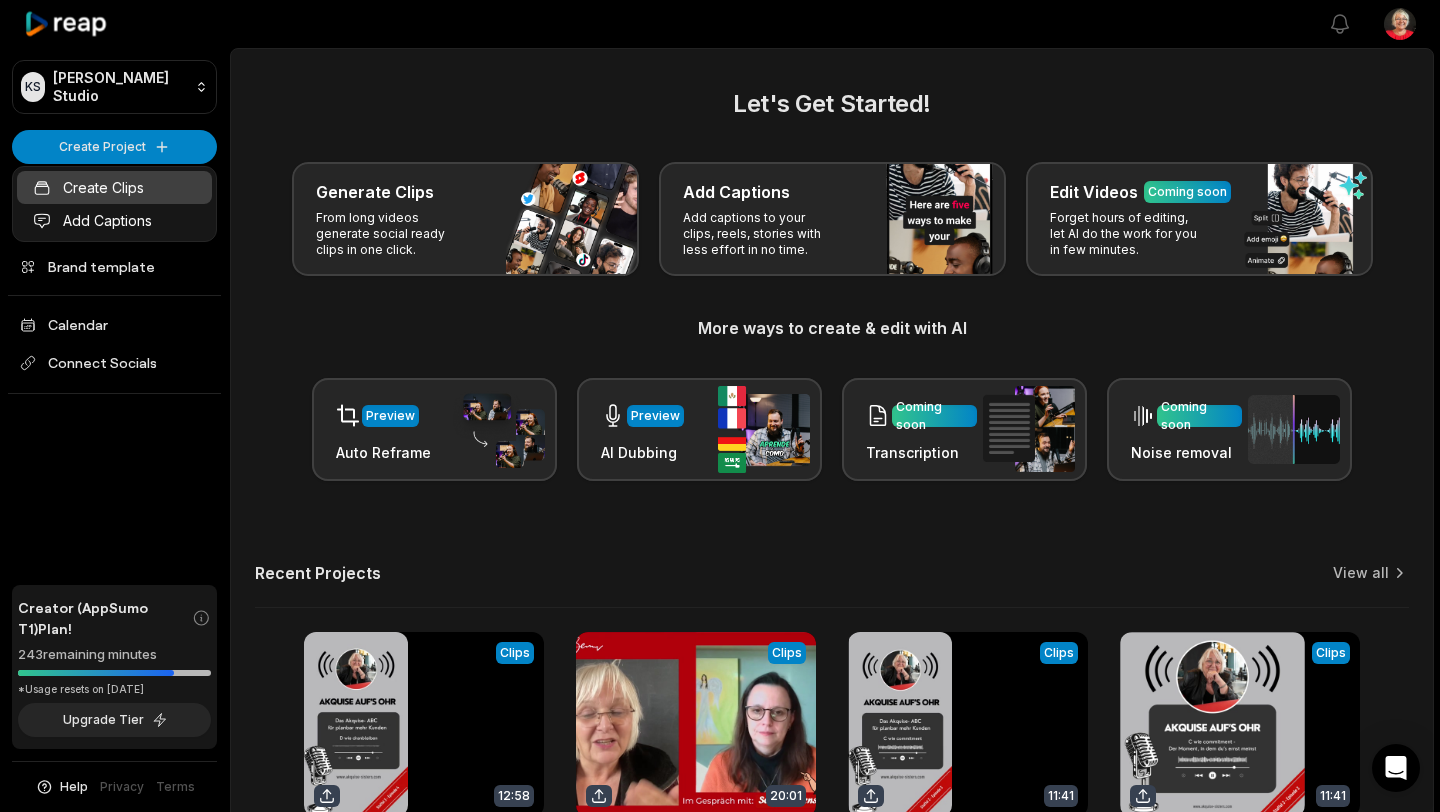 click on "Create Clips" at bounding box center [114, 187] 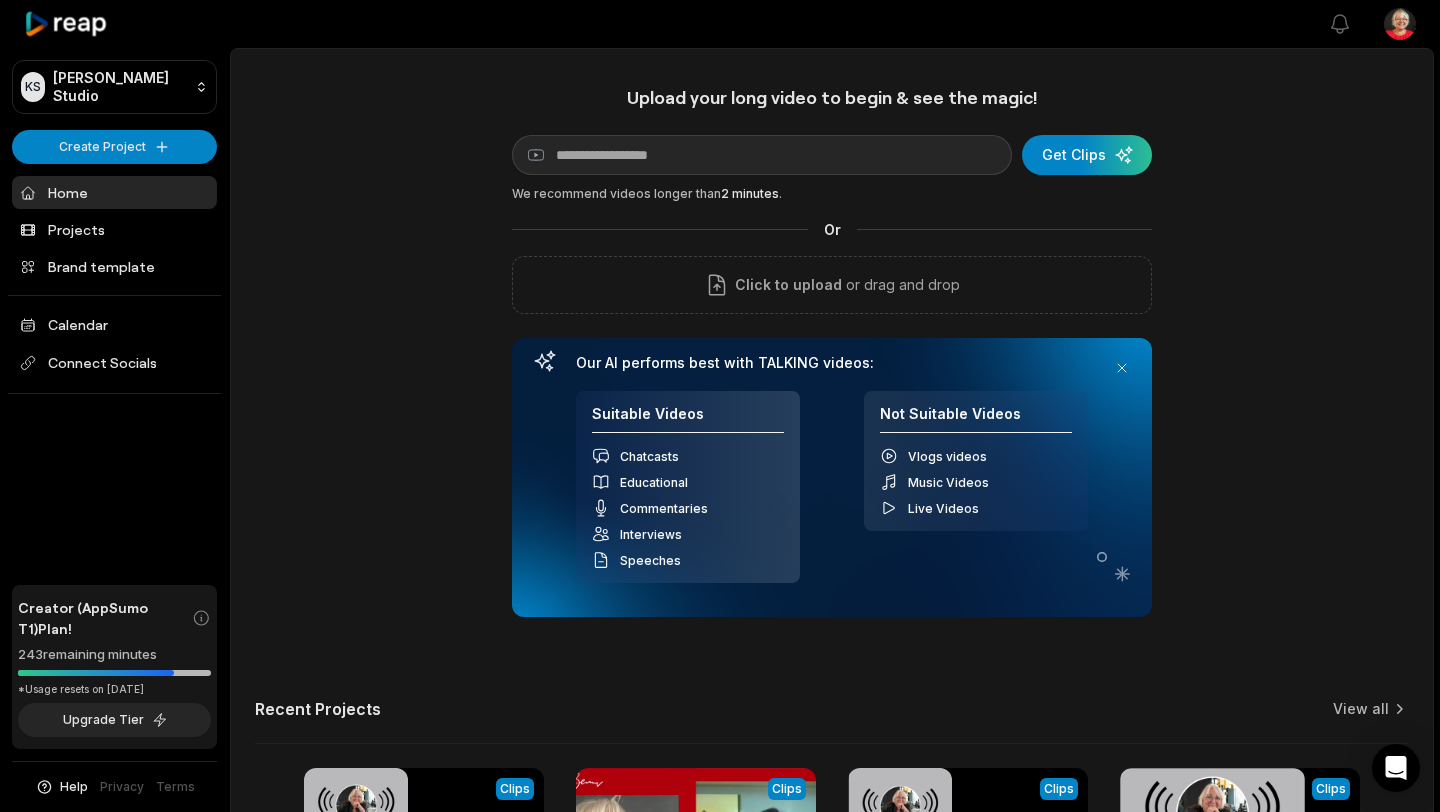 scroll, scrollTop: 0, scrollLeft: 0, axis: both 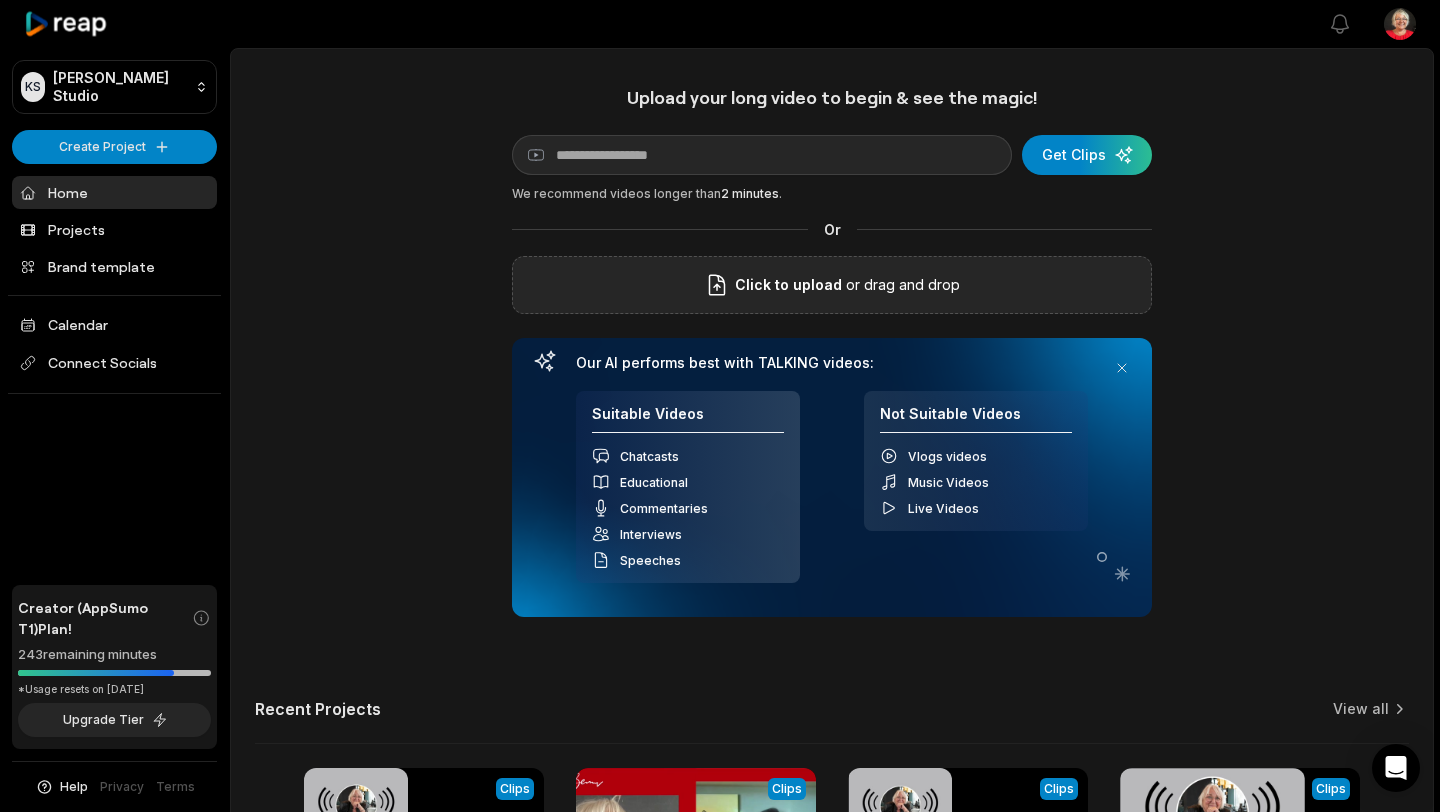 click on "Click to upload" at bounding box center (788, 285) 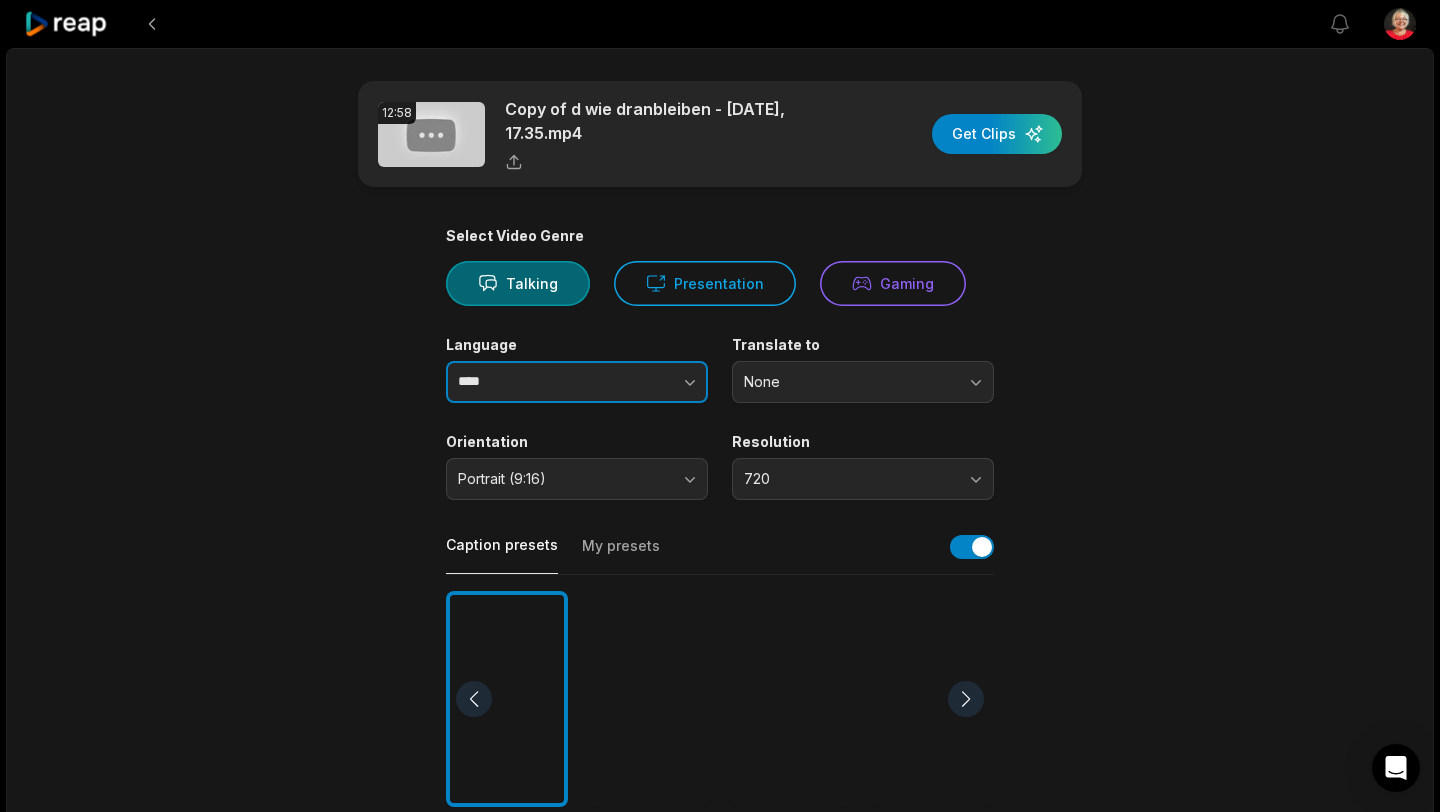 click at bounding box center [651, 382] 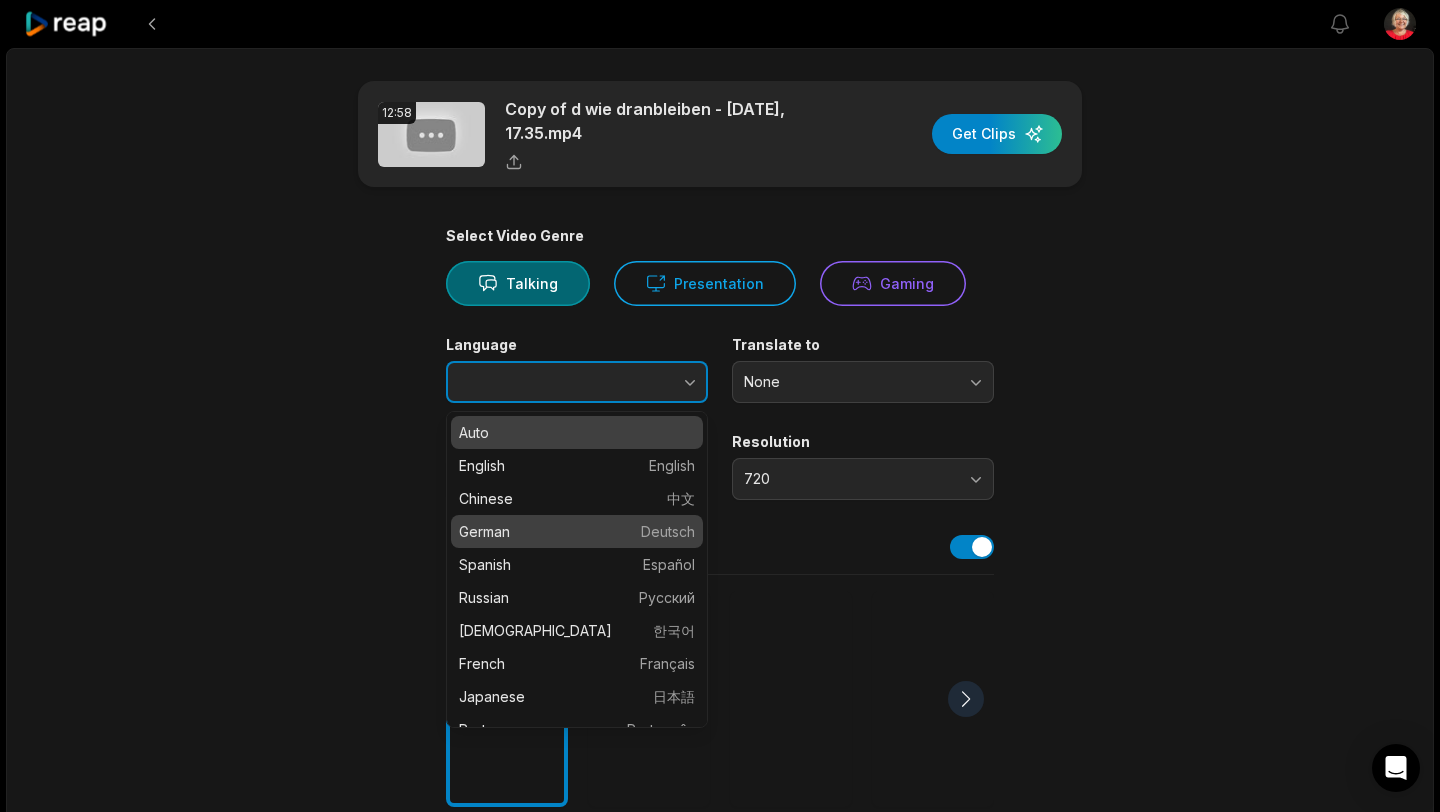 type on "******" 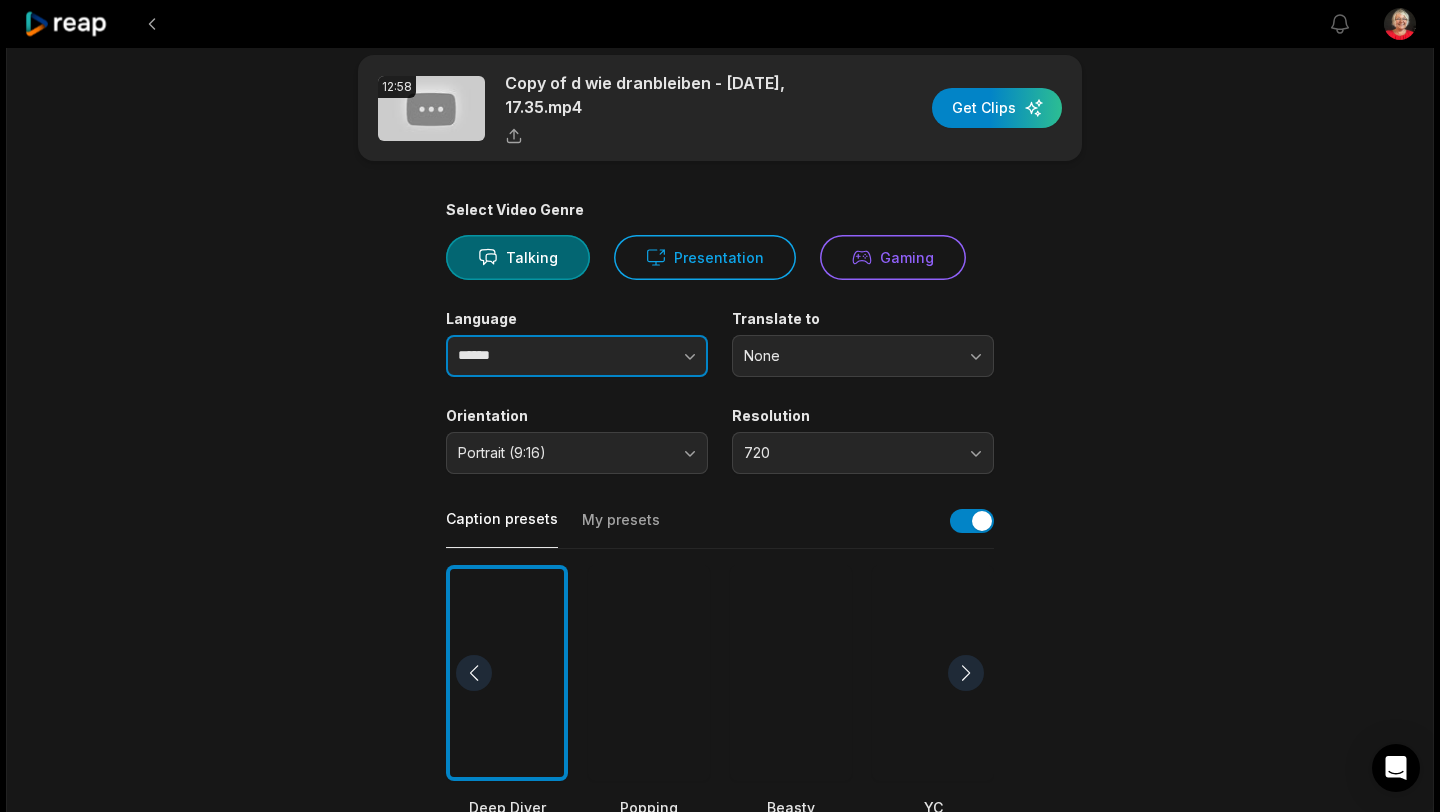 scroll, scrollTop: 0, scrollLeft: 0, axis: both 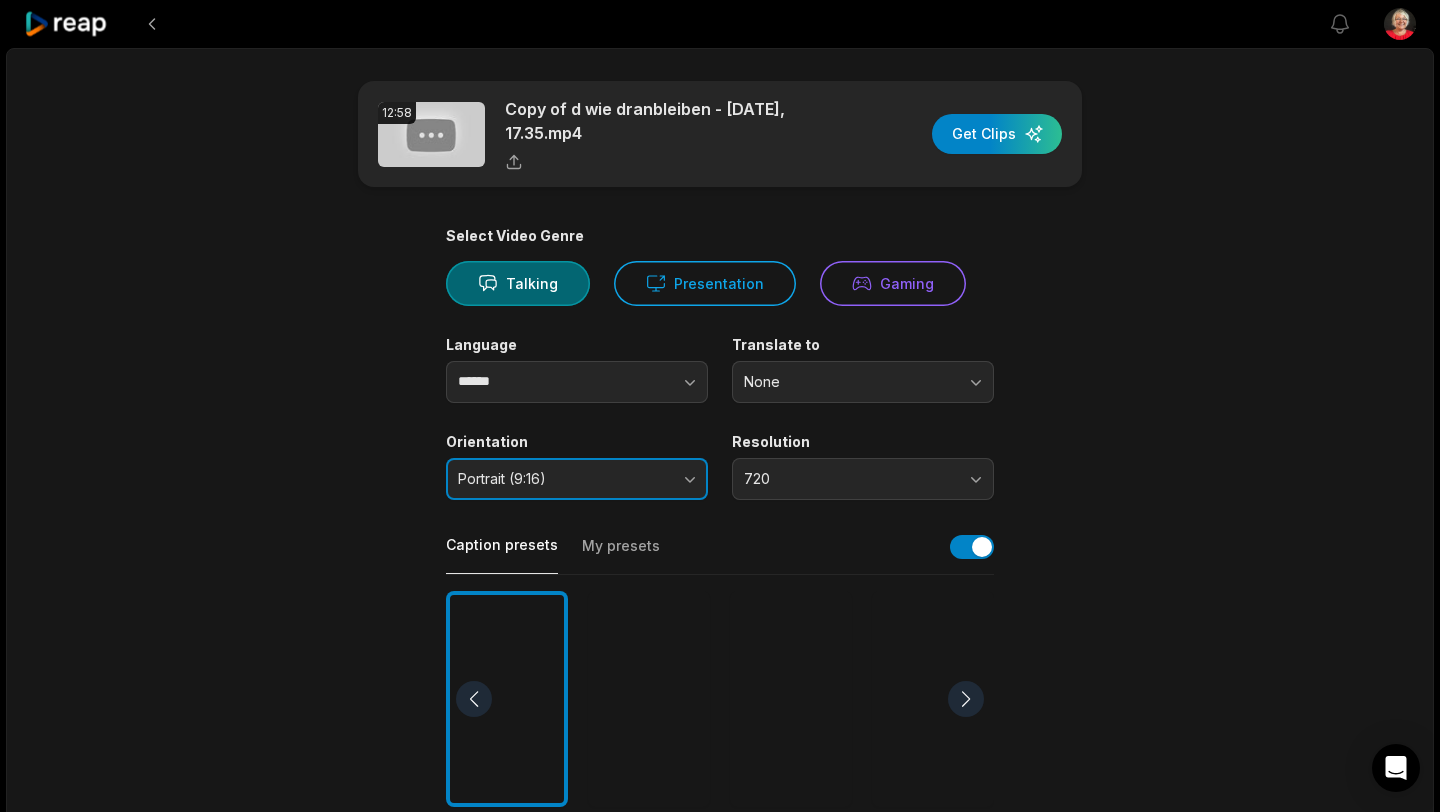 click on "Portrait (9:16)" at bounding box center [577, 479] 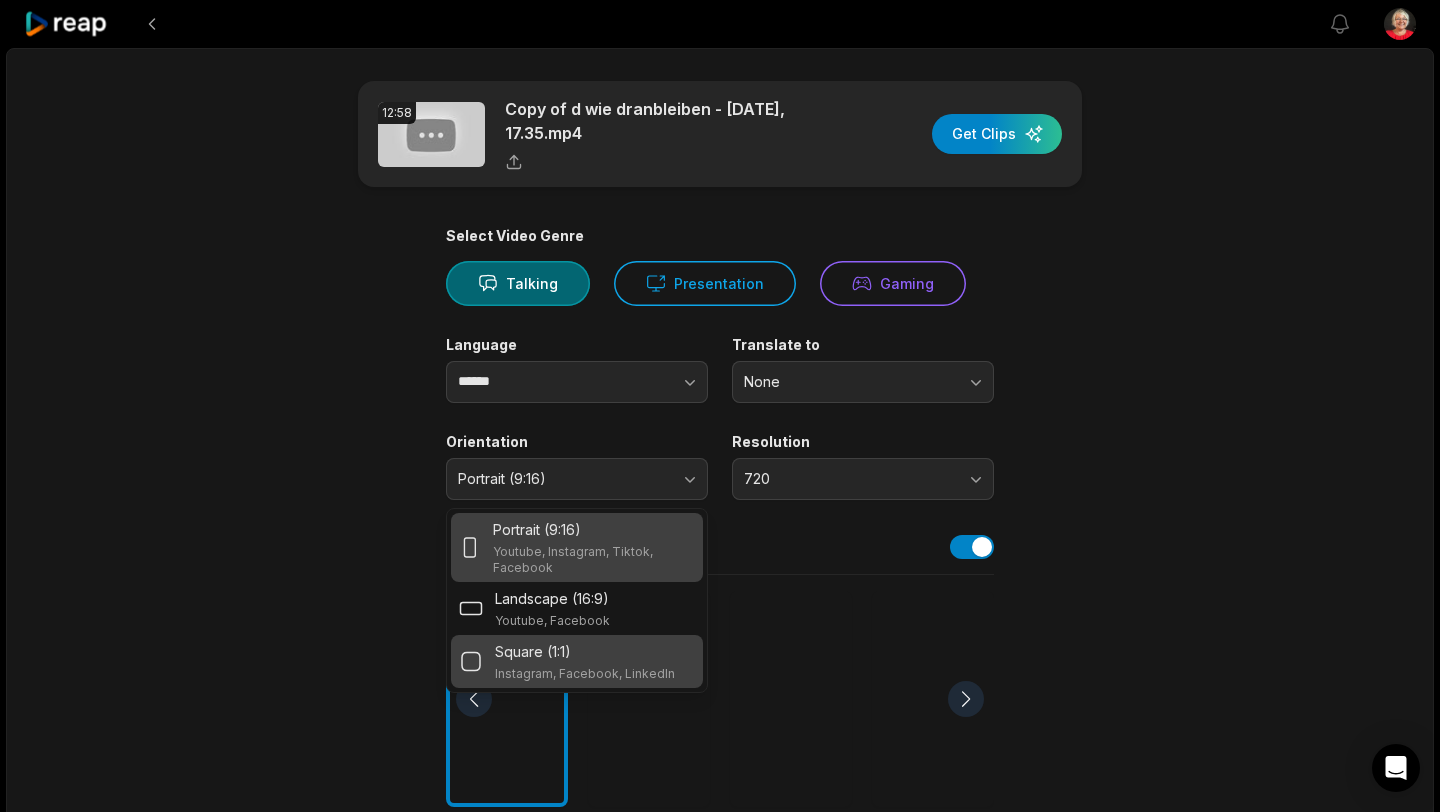 click on "Square (1:1)" at bounding box center (533, 651) 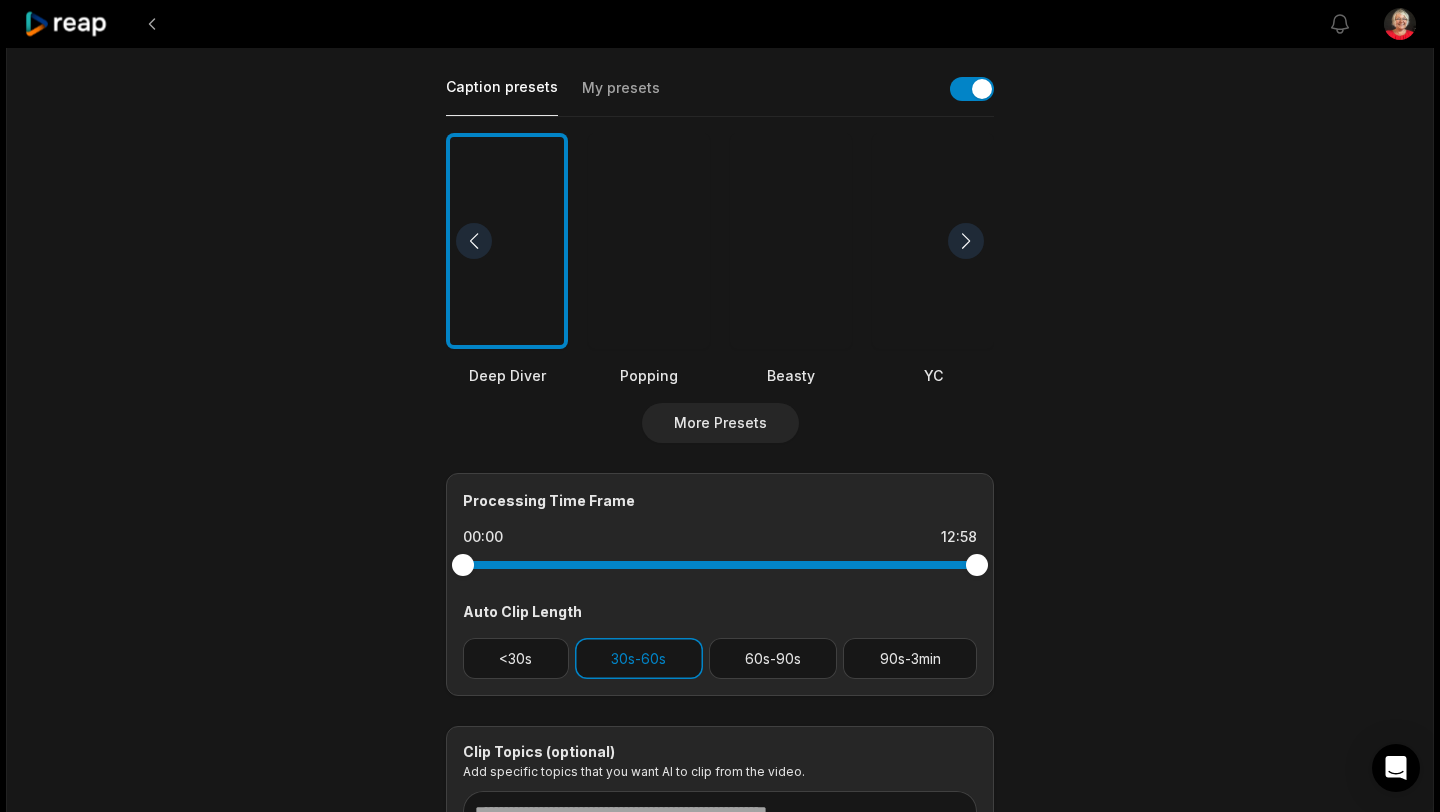 scroll, scrollTop: 460, scrollLeft: 0, axis: vertical 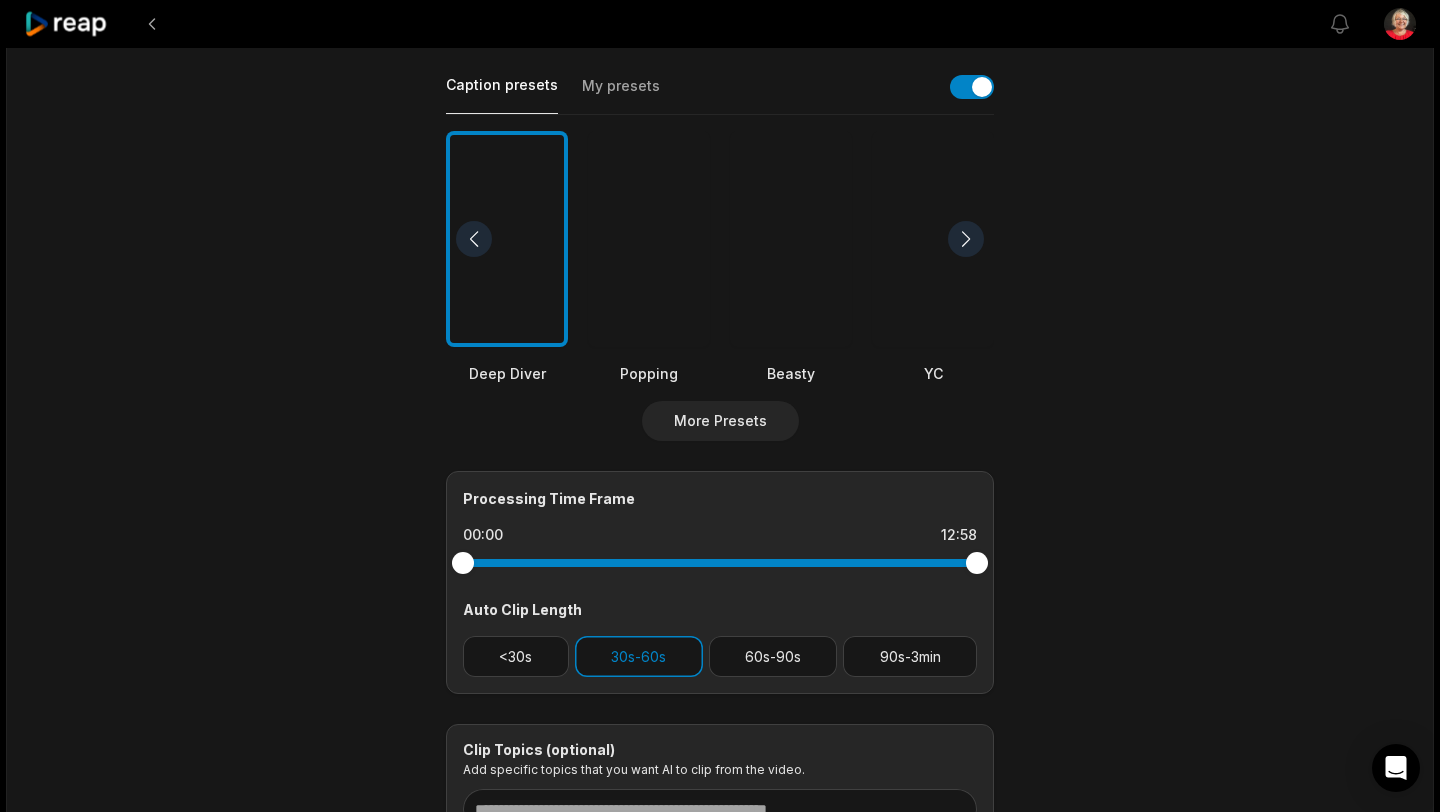 click at bounding box center (933, 239) 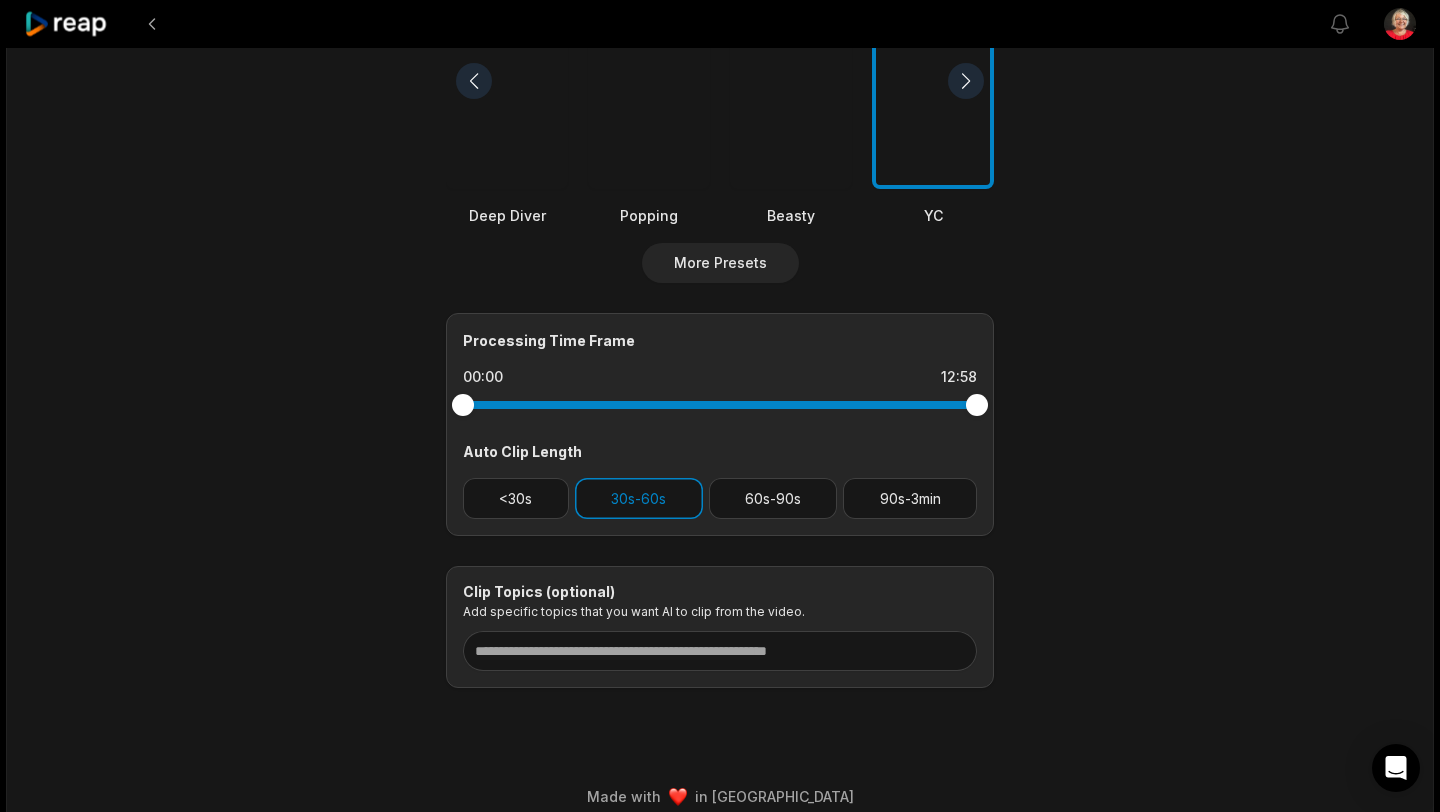 scroll, scrollTop: 638, scrollLeft: 0, axis: vertical 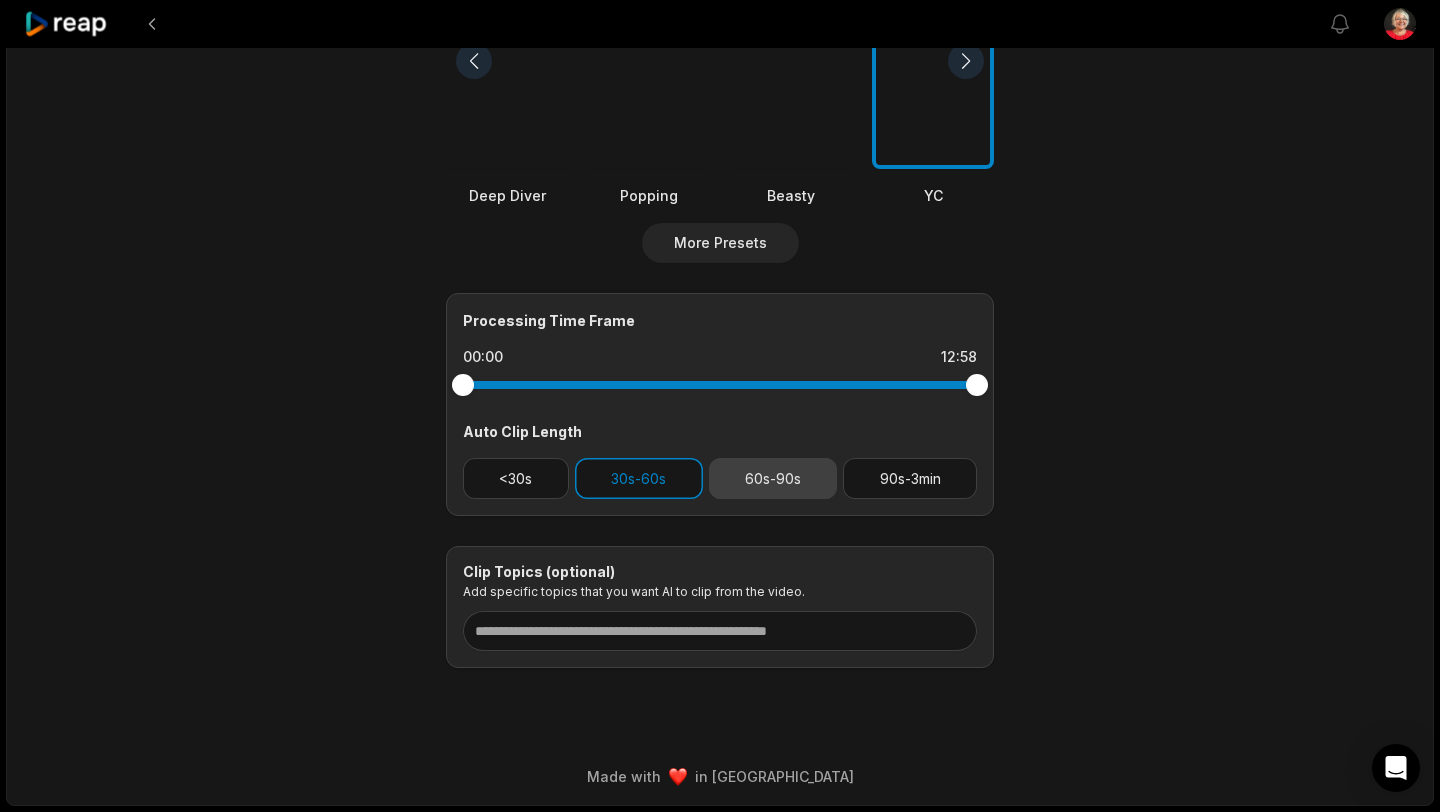 click on "60s-90s" at bounding box center (773, 478) 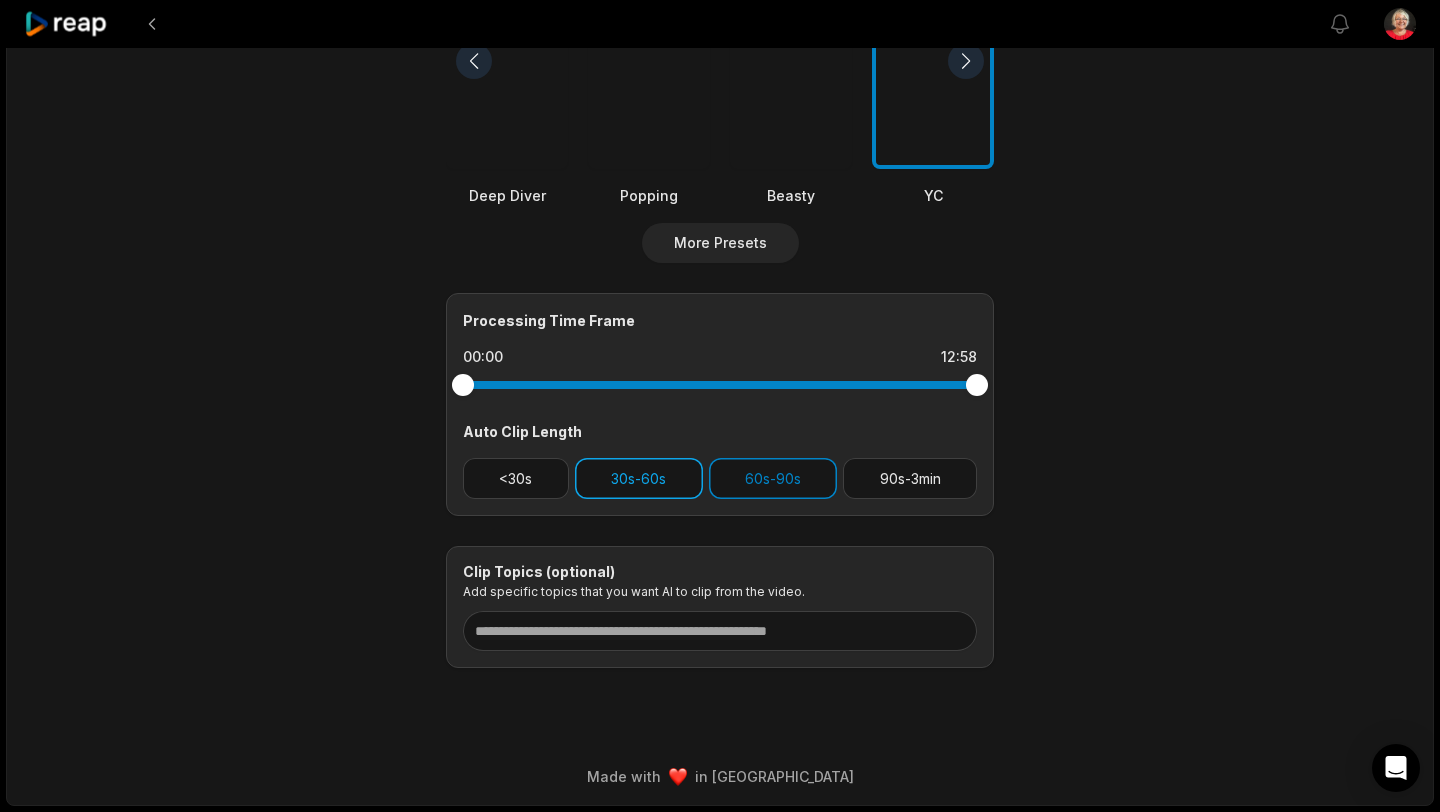 click on "30s-60s" at bounding box center [639, 478] 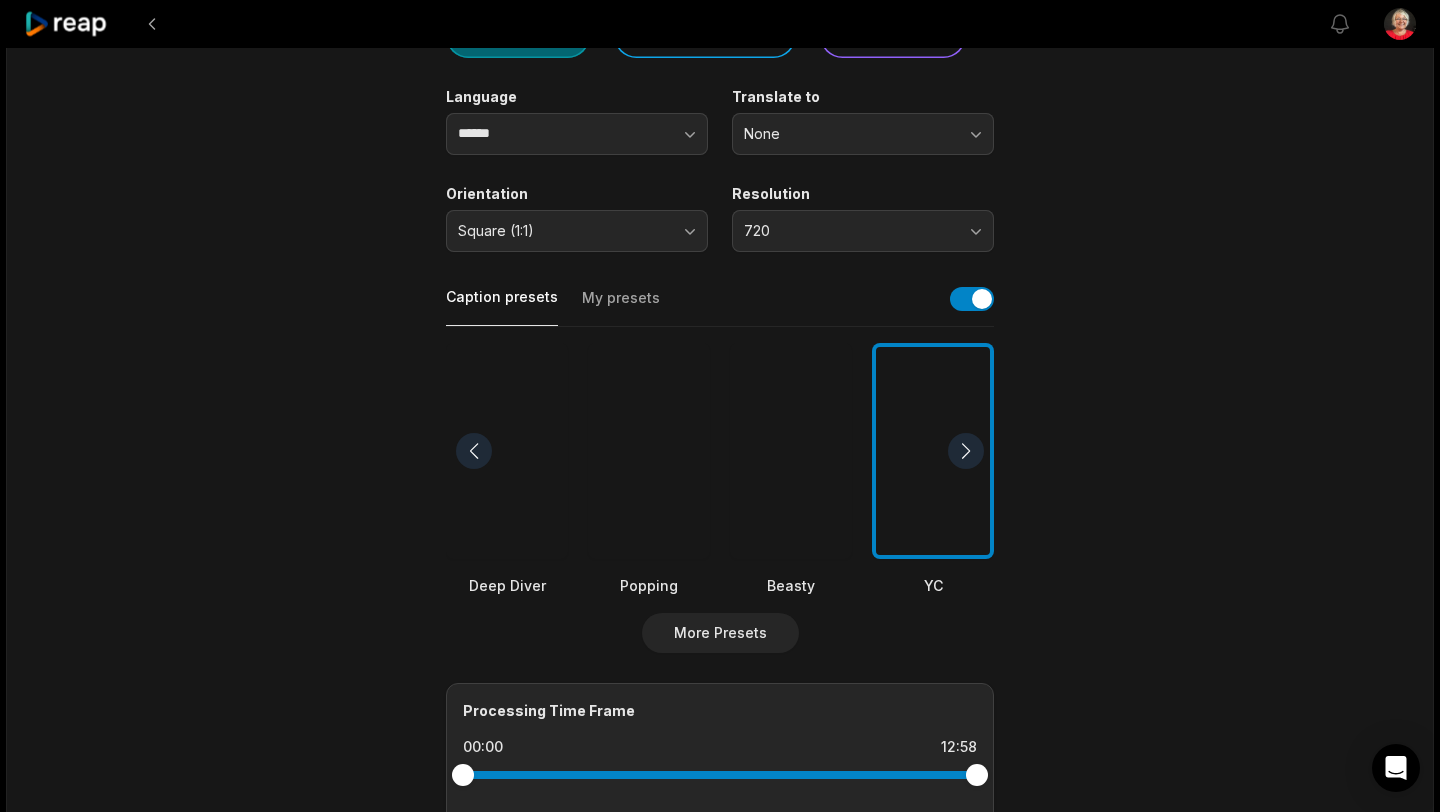 scroll, scrollTop: 0, scrollLeft: 0, axis: both 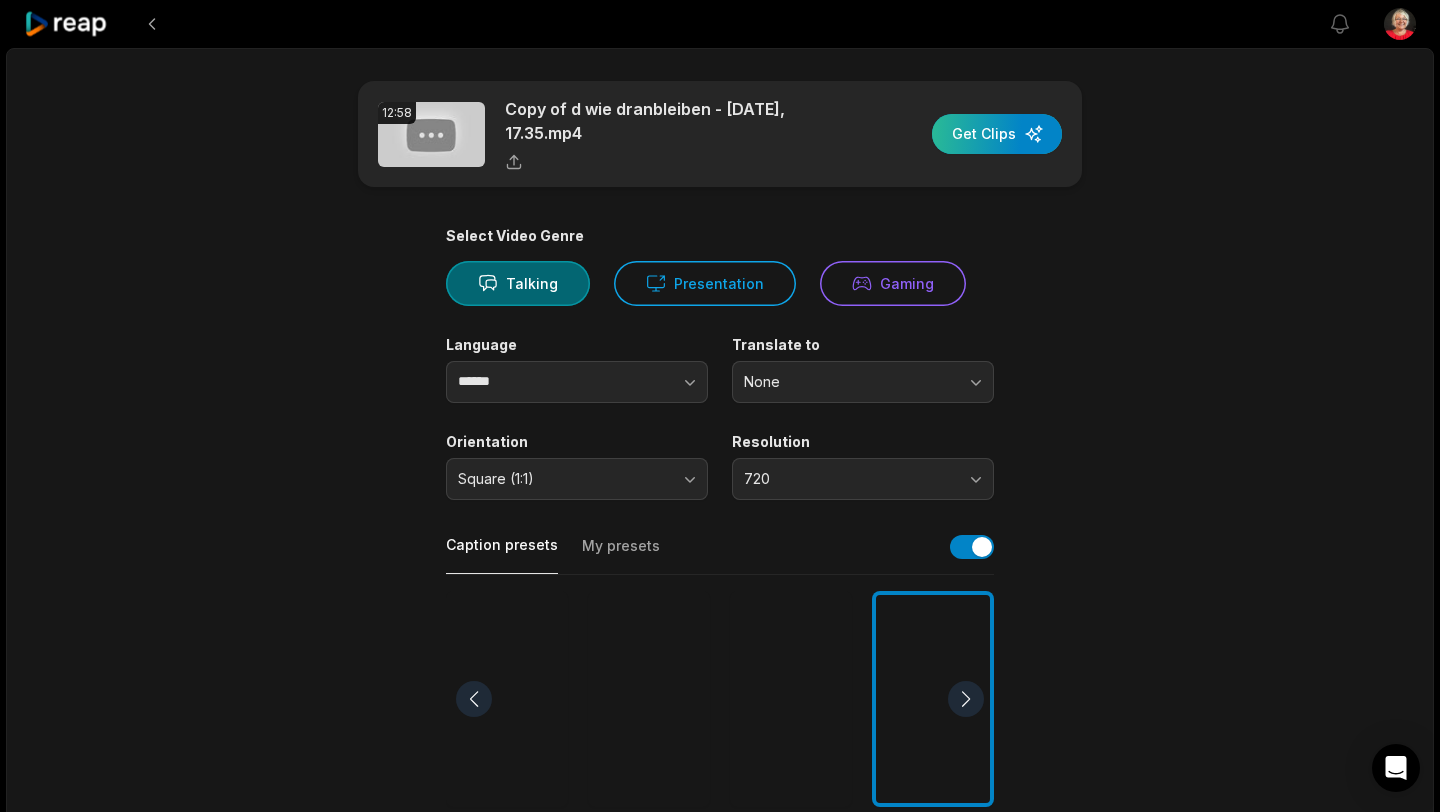 click at bounding box center [997, 134] 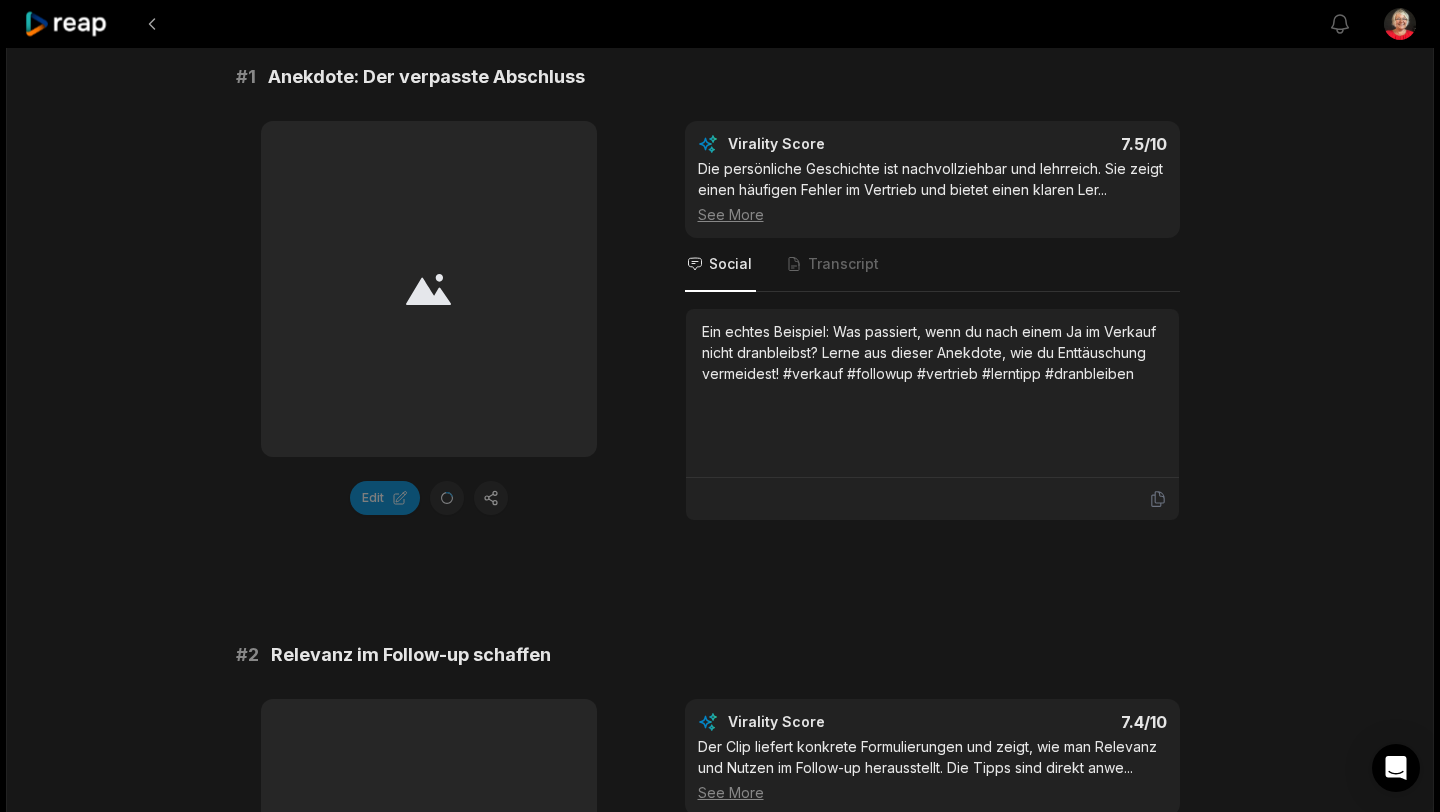 scroll, scrollTop: 345, scrollLeft: 0, axis: vertical 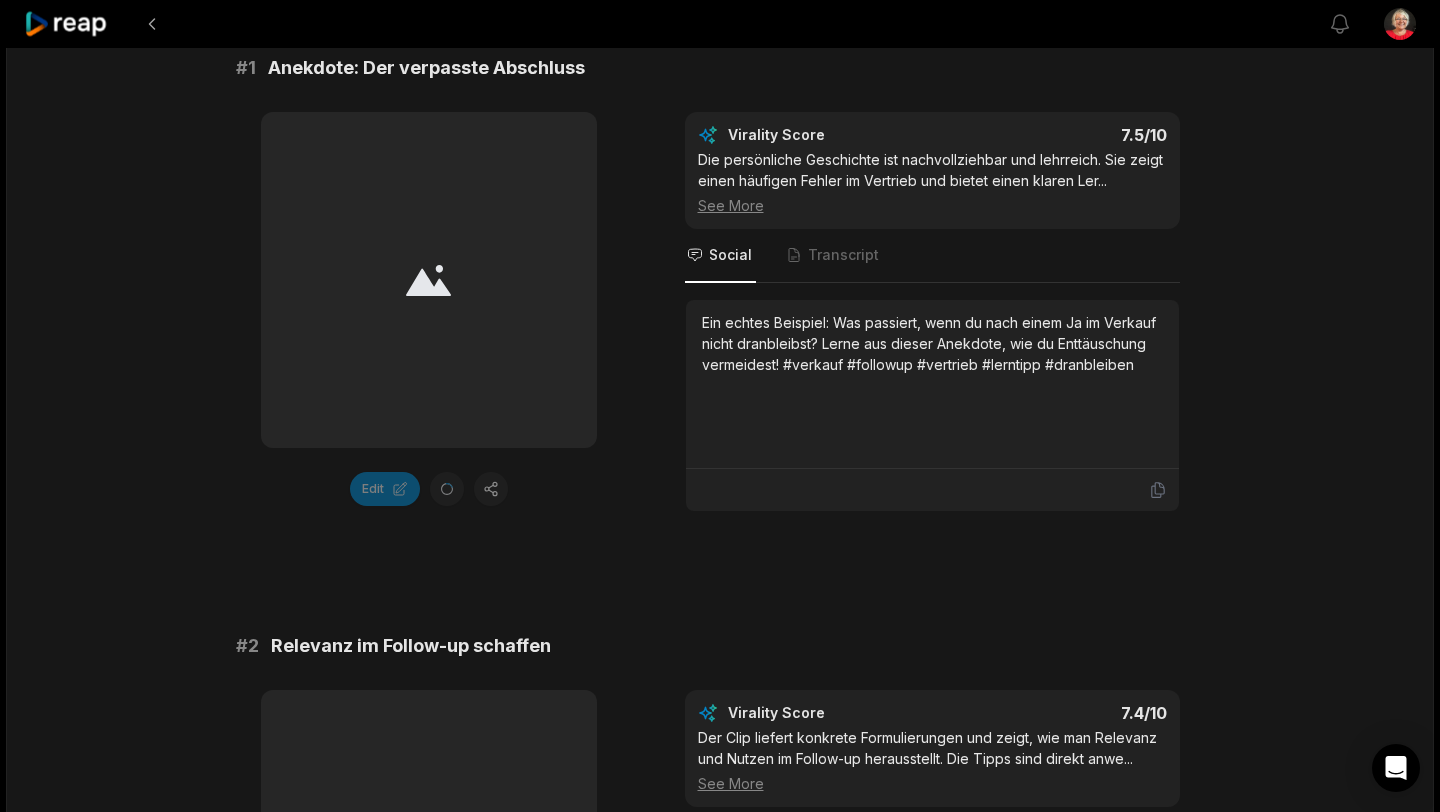 click at bounding box center [429, 280] 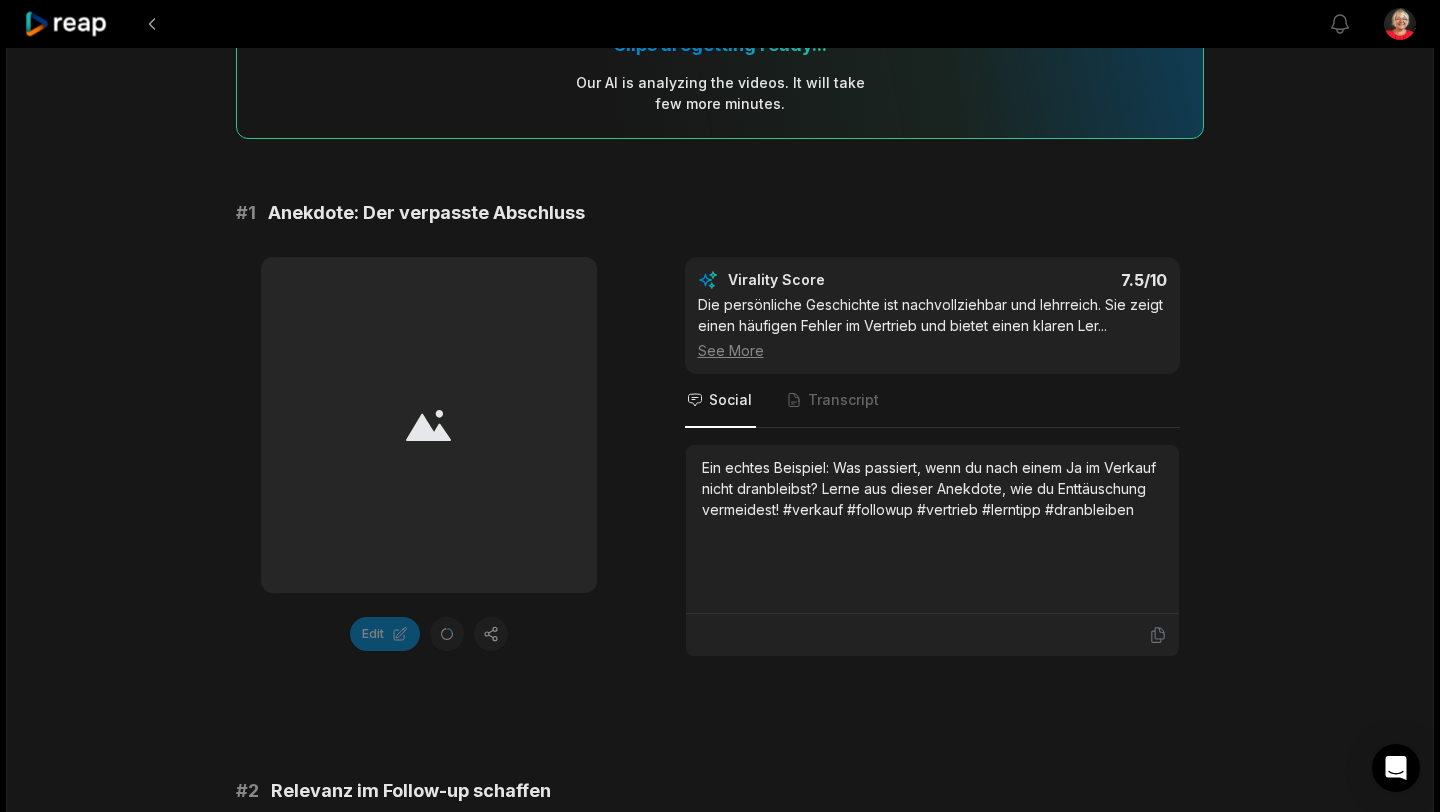 scroll, scrollTop: 0, scrollLeft: 0, axis: both 